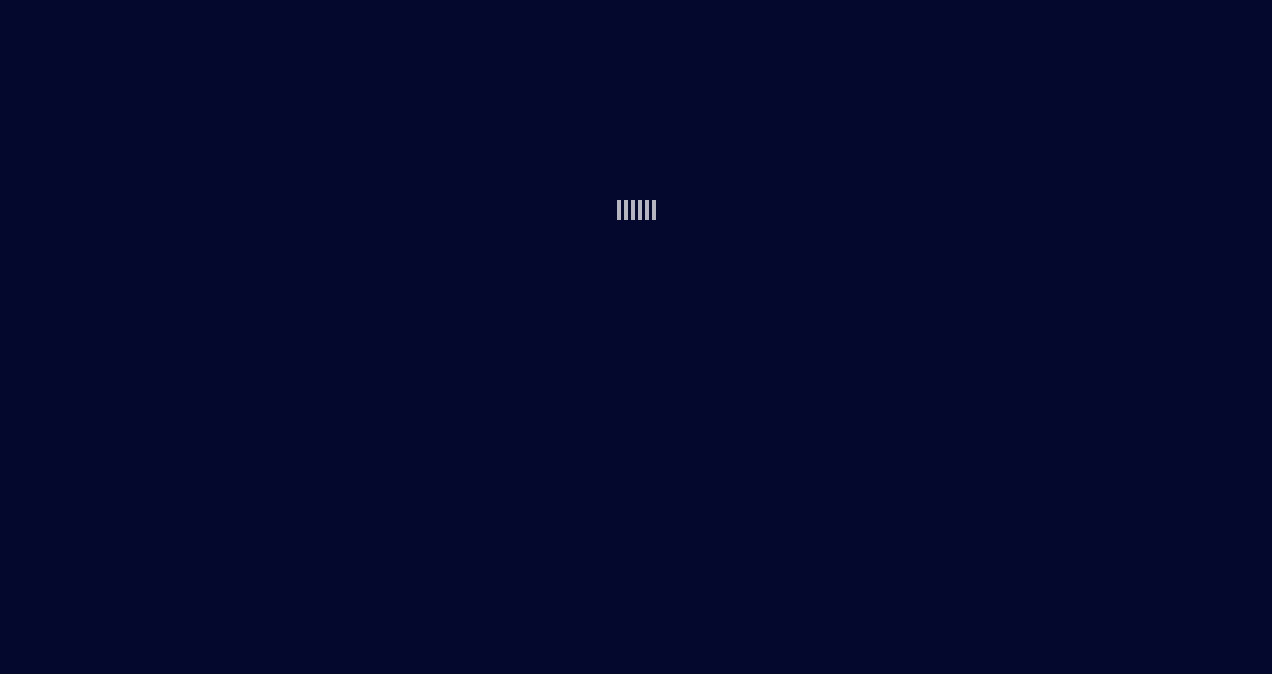 scroll, scrollTop: 0, scrollLeft: 0, axis: both 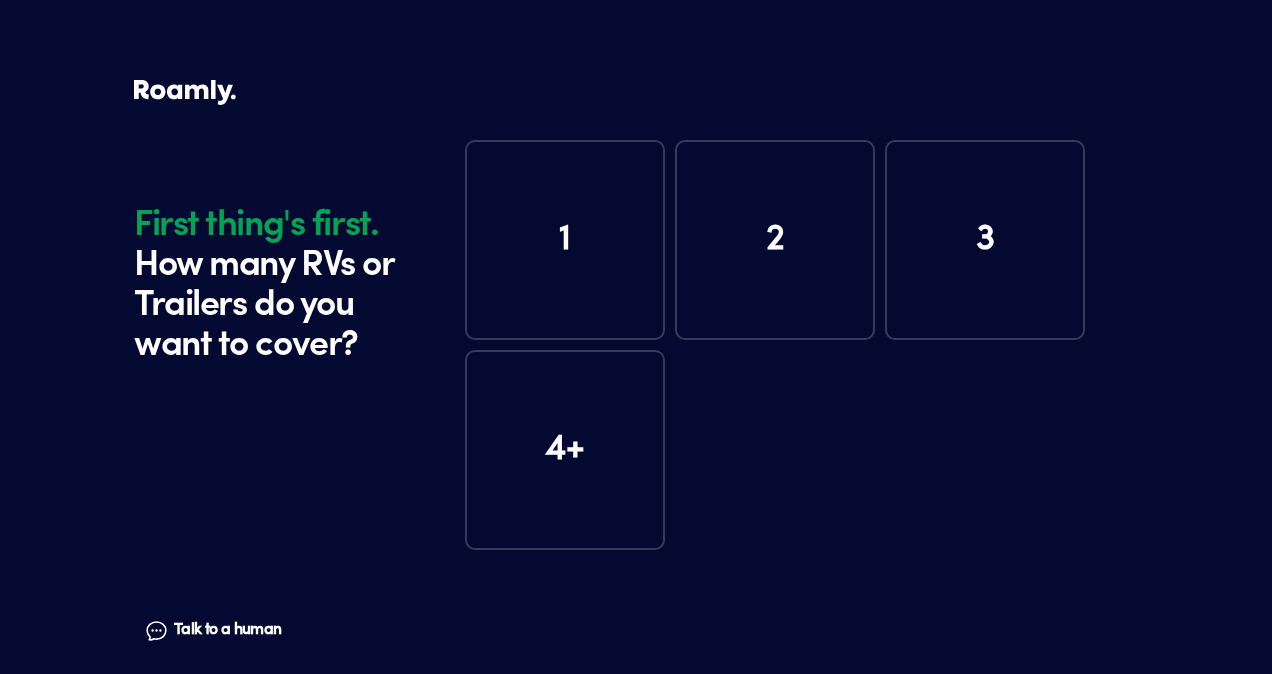 click on "1" at bounding box center (565, 240) 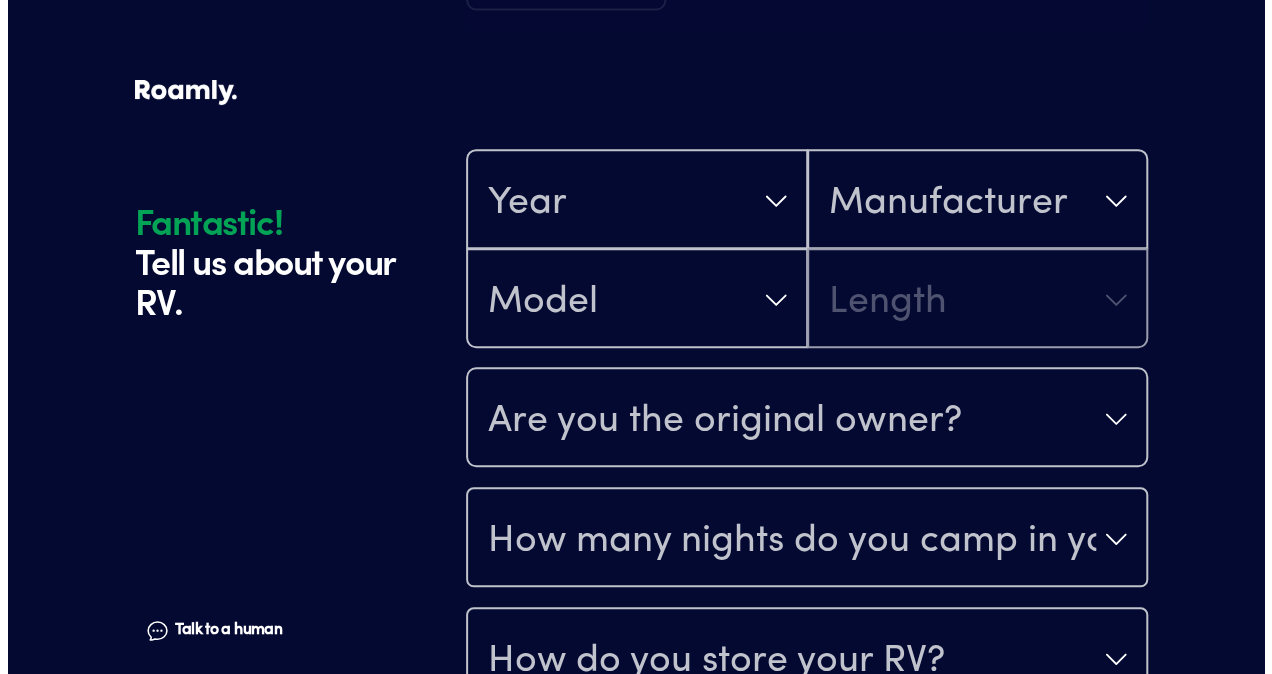 scroll, scrollTop: 590, scrollLeft: 0, axis: vertical 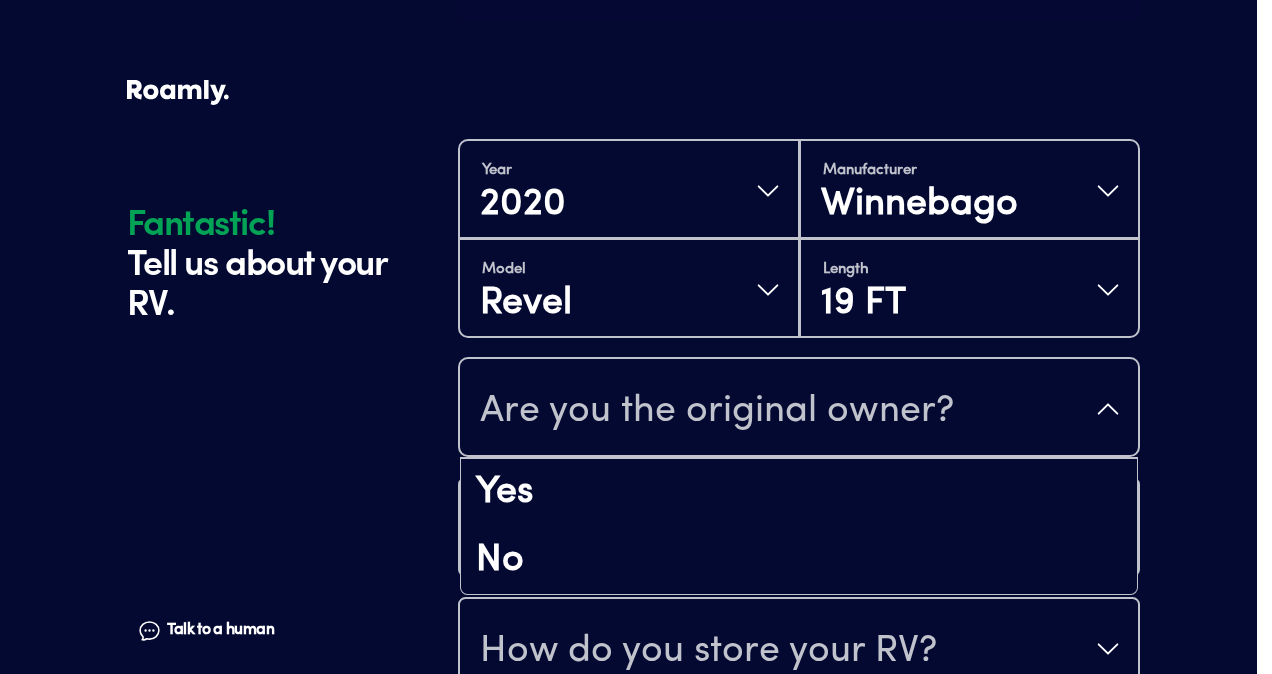 click on "Are you the original owner?" at bounding box center (799, 409) 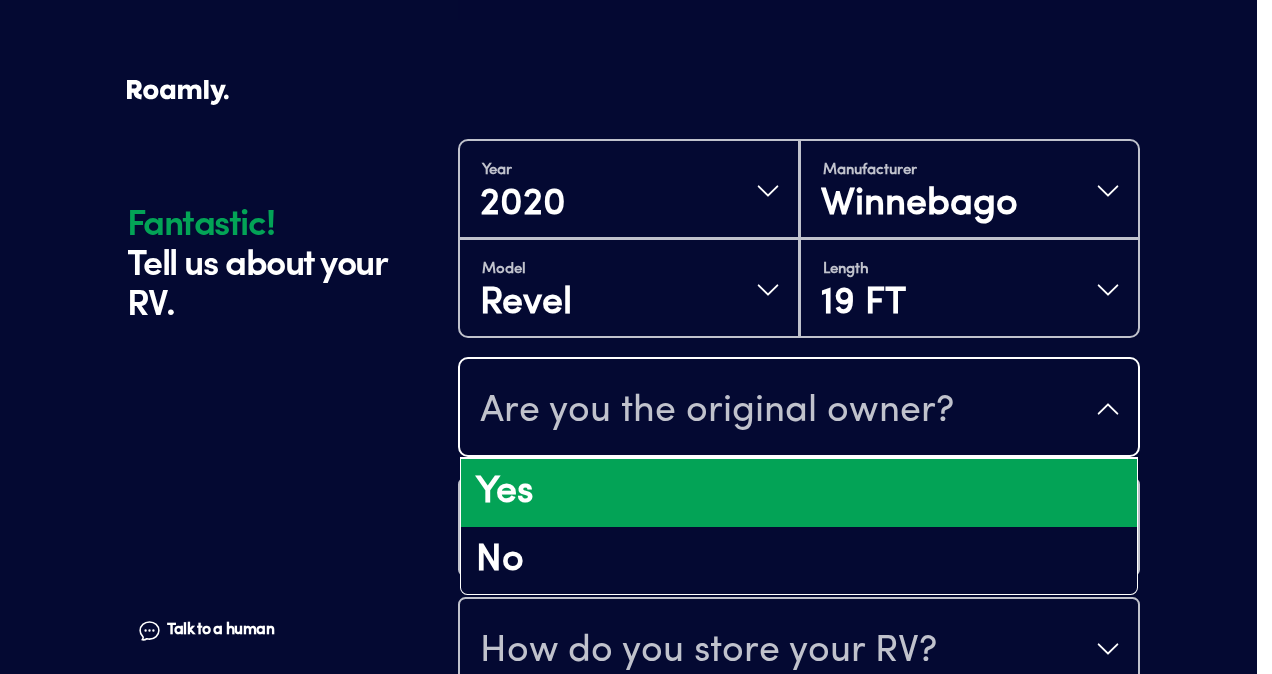 click on "Yes" at bounding box center (799, 493) 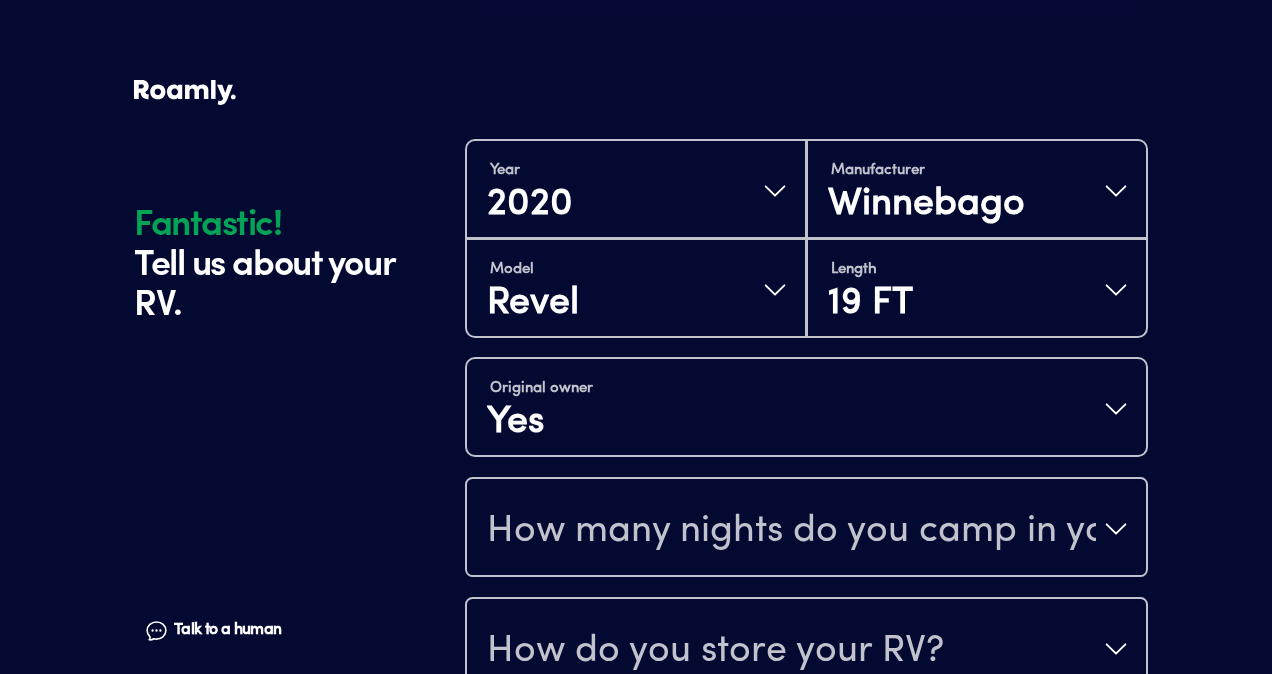 click on "How many nights do you camp in your RV?" at bounding box center [806, 529] 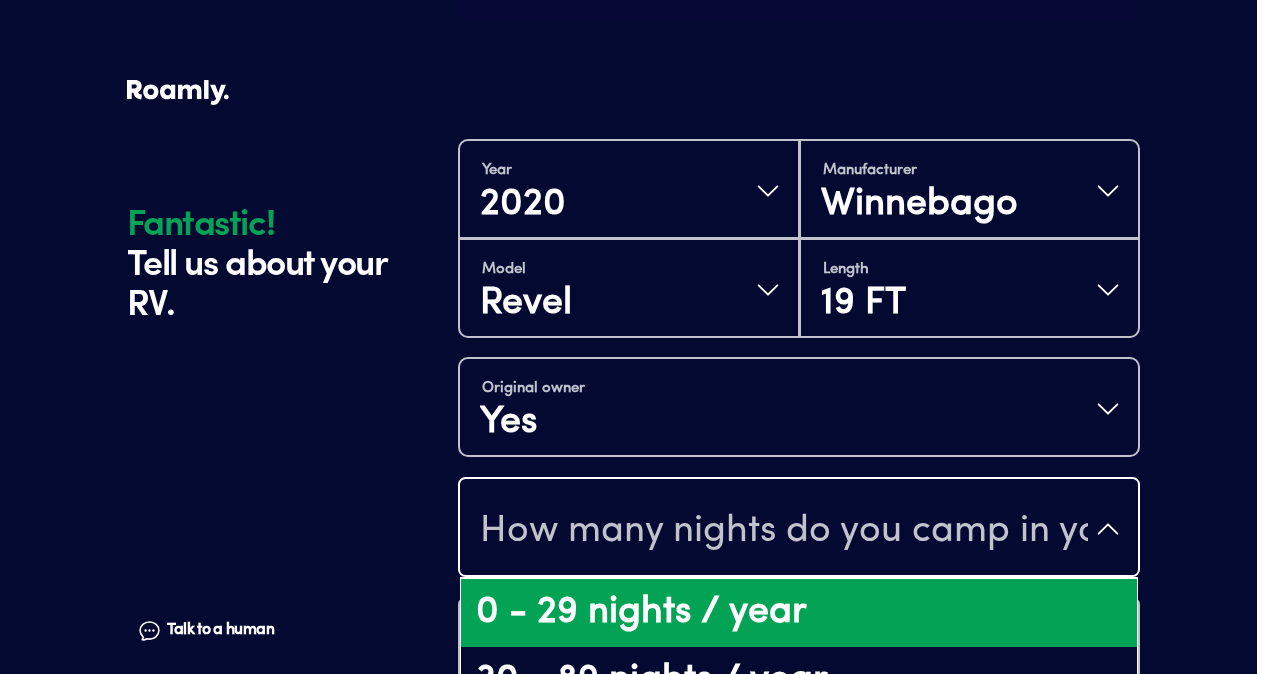 click on "0 - 29 nights / year" at bounding box center [799, 613] 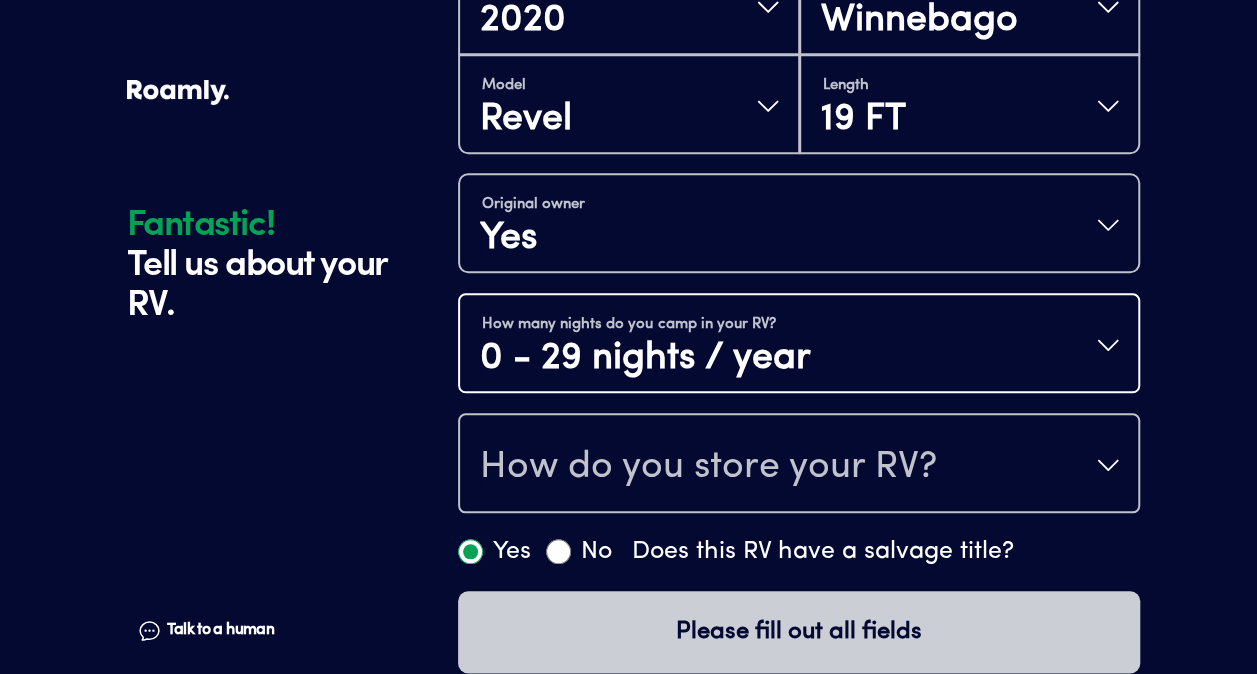 scroll, scrollTop: 802, scrollLeft: 0, axis: vertical 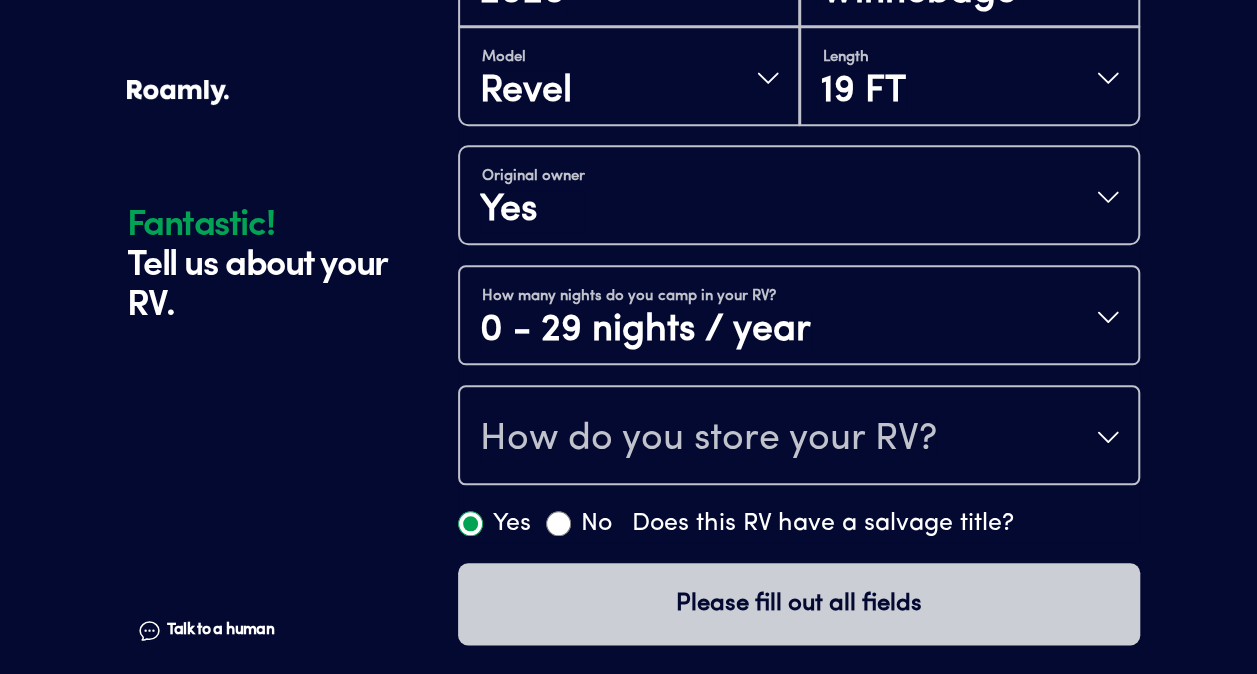 click on "How do you store your RV?" at bounding box center (799, 437) 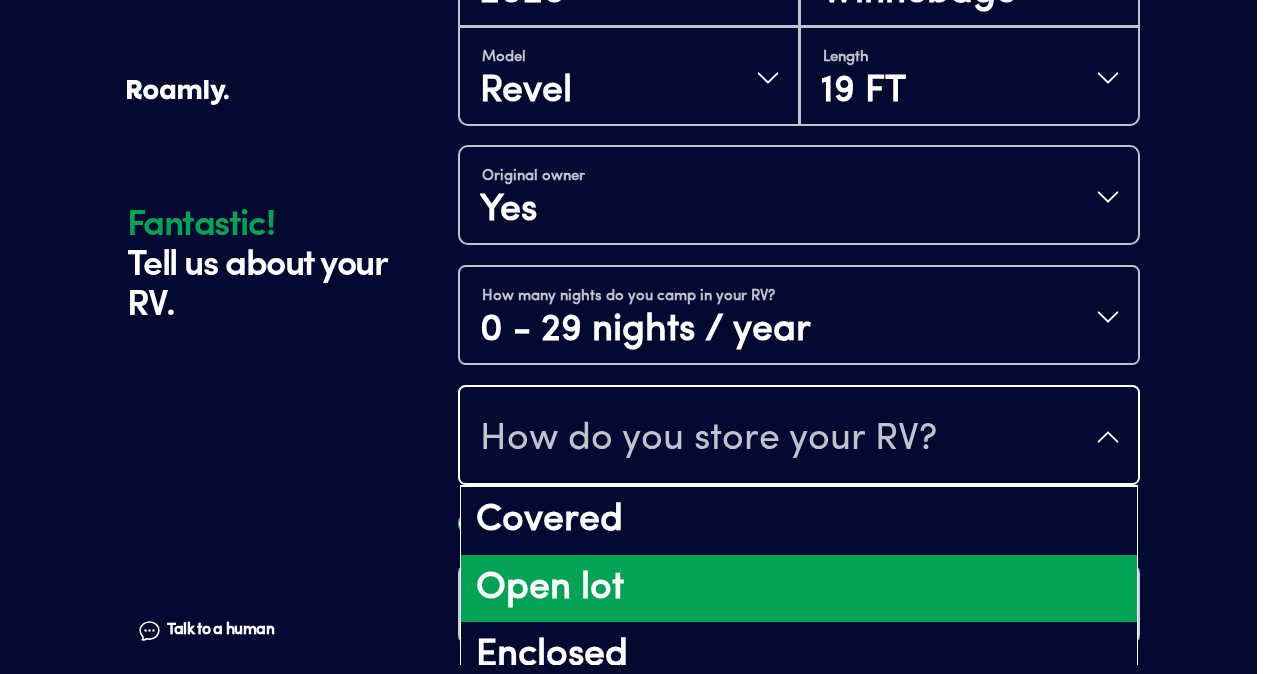 click on "Open lot" at bounding box center (799, 589) 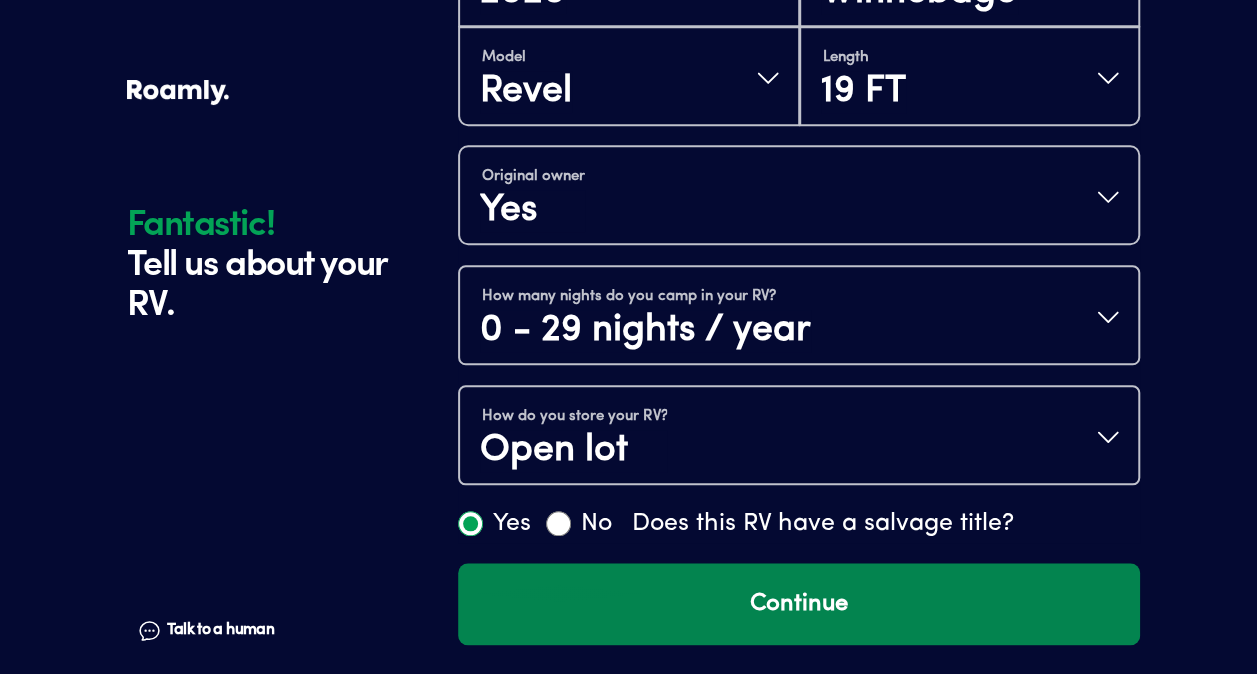 click on "Continue" at bounding box center [799, 604] 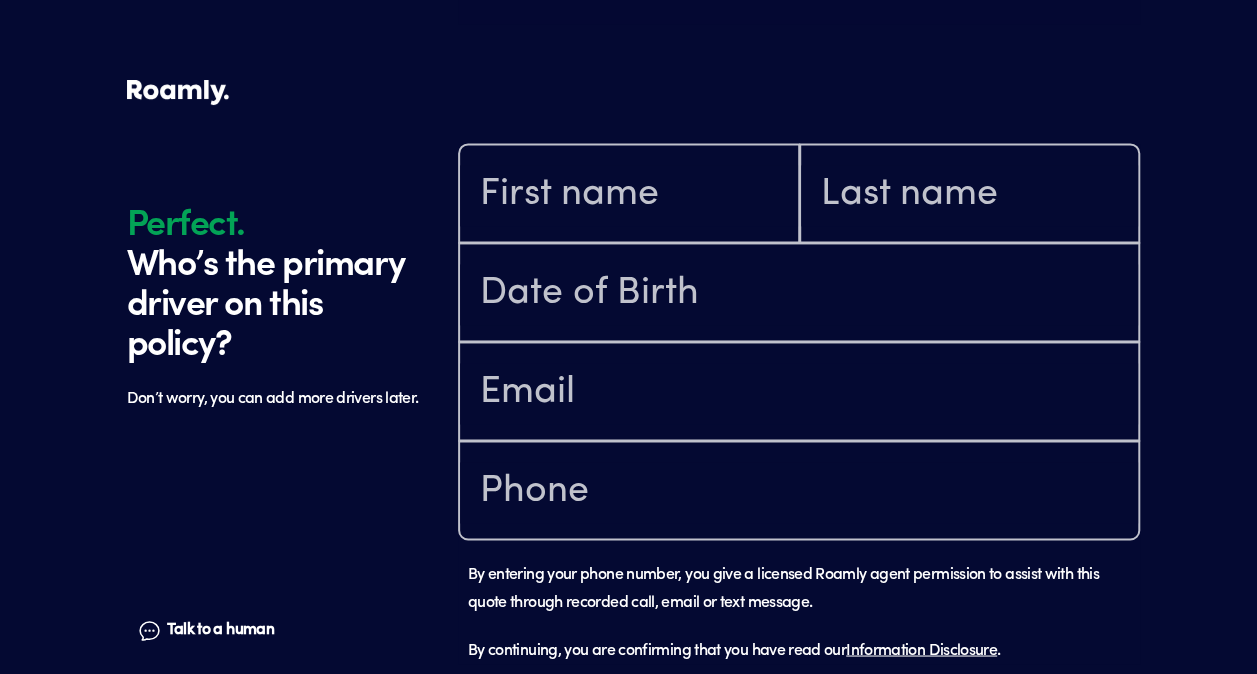 scroll, scrollTop: 1384, scrollLeft: 0, axis: vertical 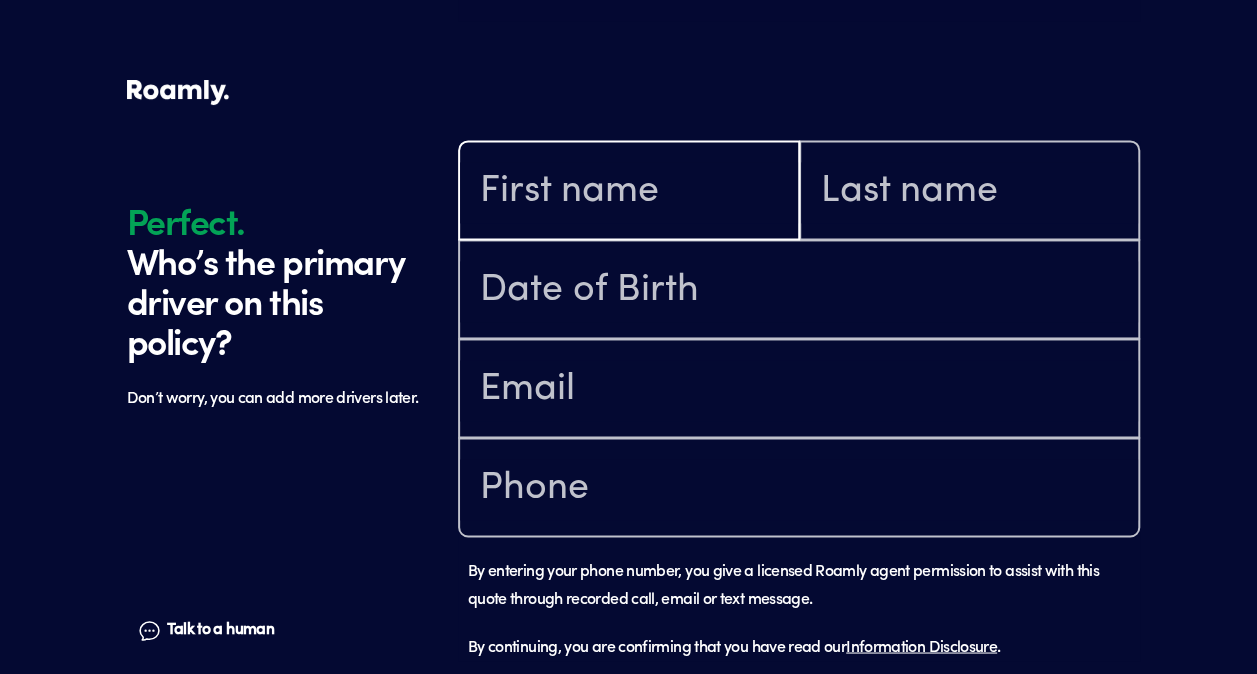 click at bounding box center (629, 192) 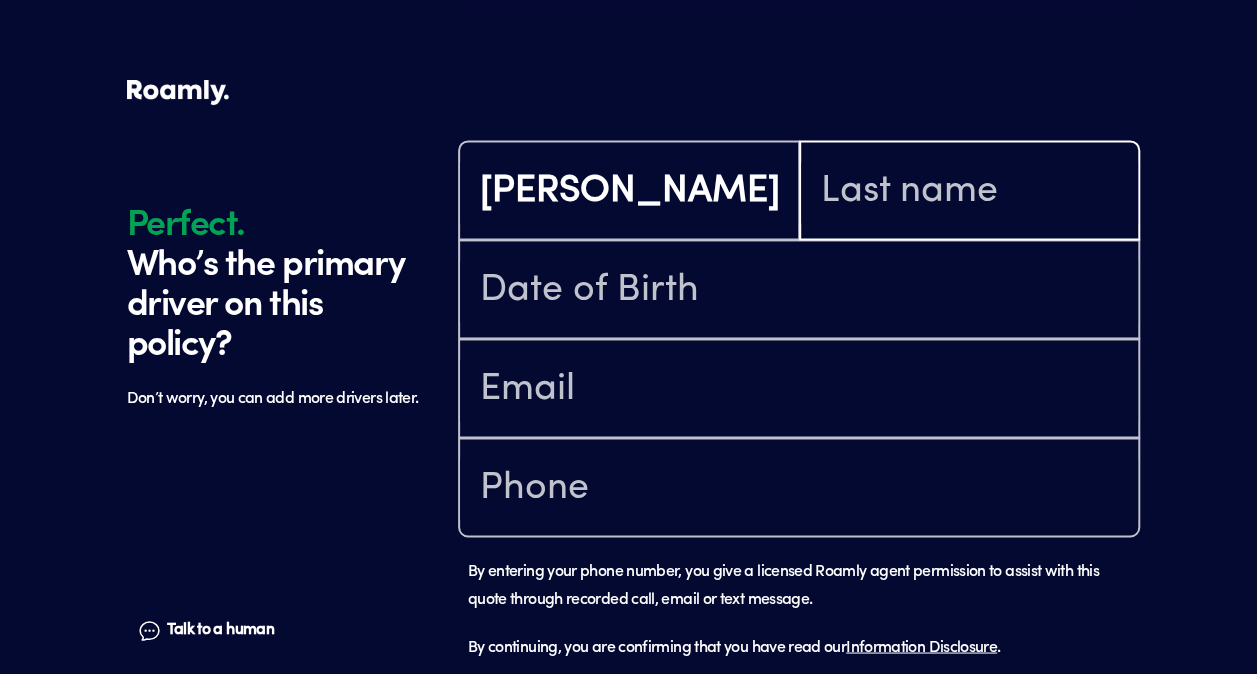 type on "[PERSON_NAME]" 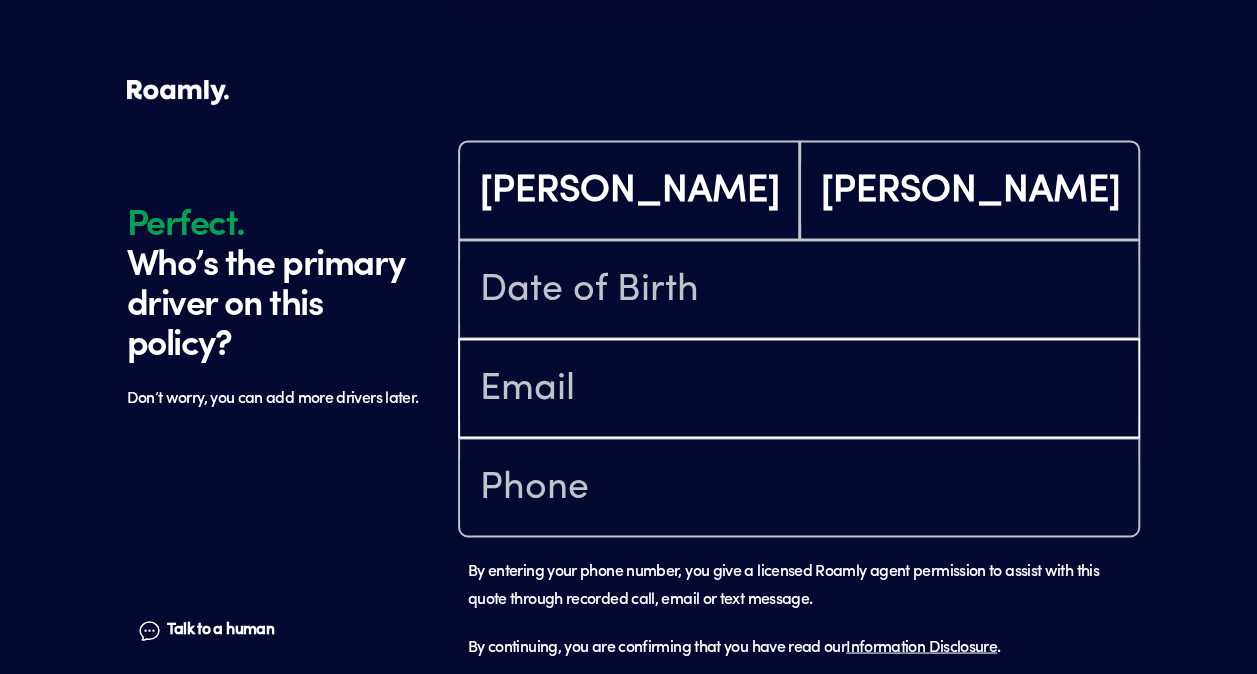 type on "[EMAIL_ADDRESS][DOMAIN_NAME]" 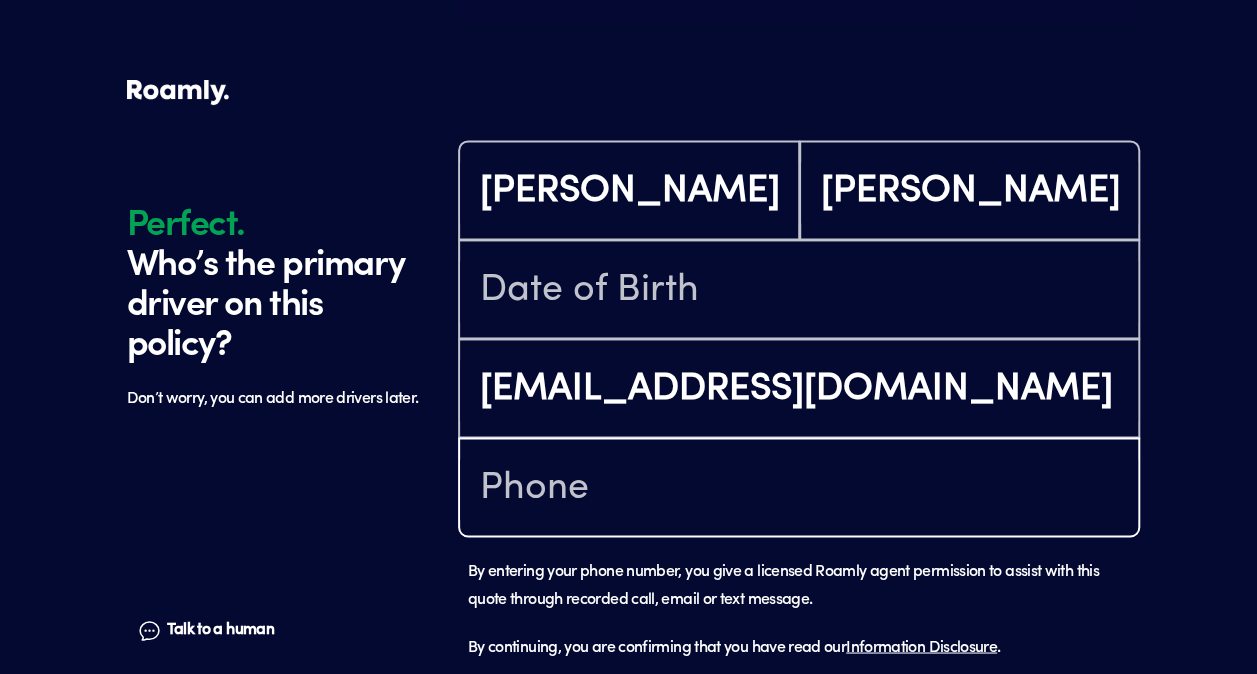 type on "[PHONE_NUMBER]" 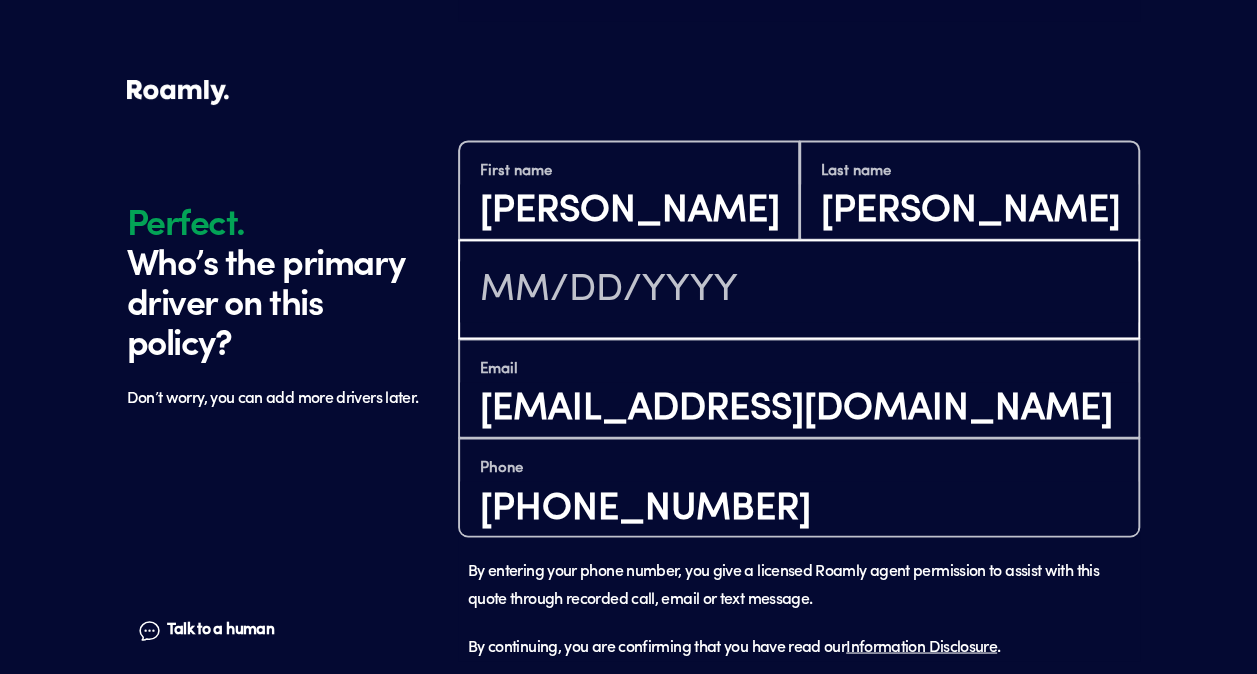 click at bounding box center (799, 291) 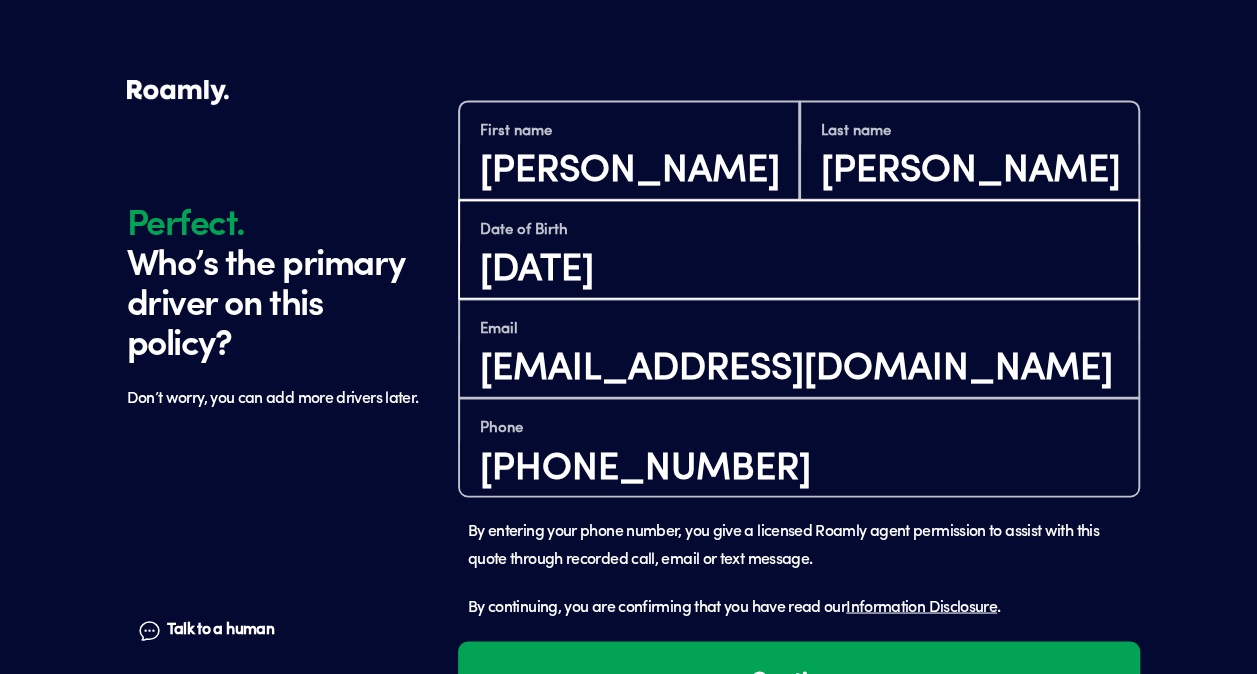scroll, scrollTop: 1502, scrollLeft: 0, axis: vertical 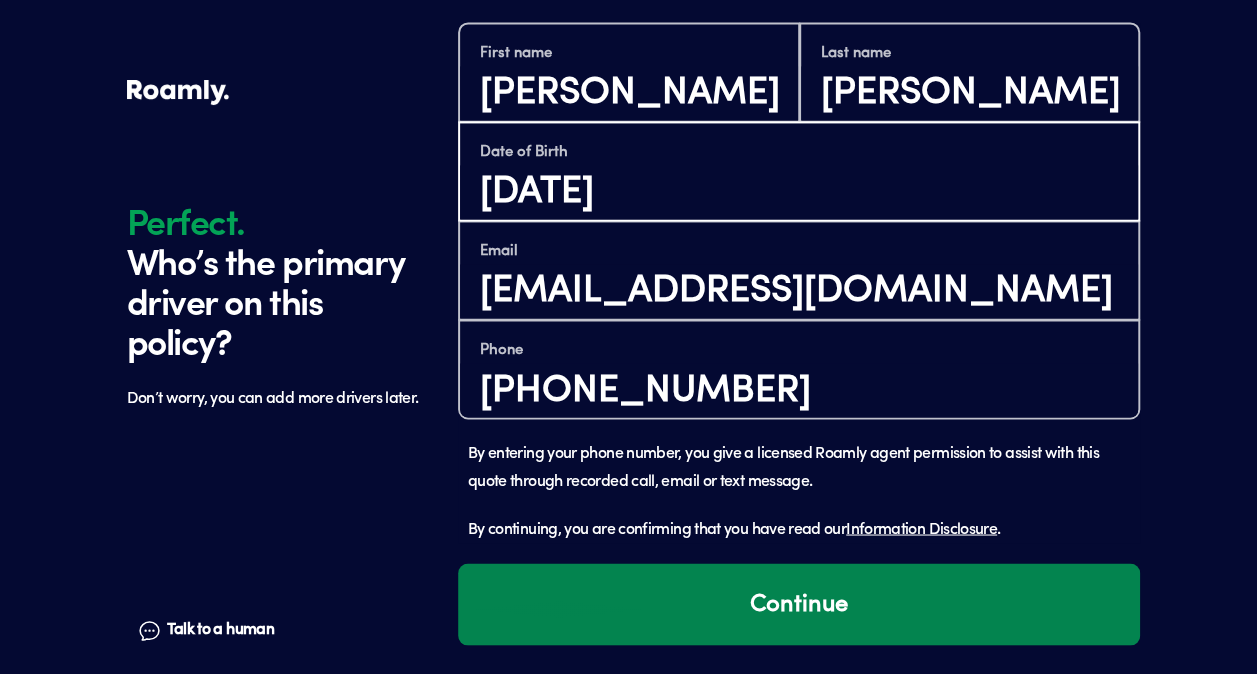 type on "[DATE]" 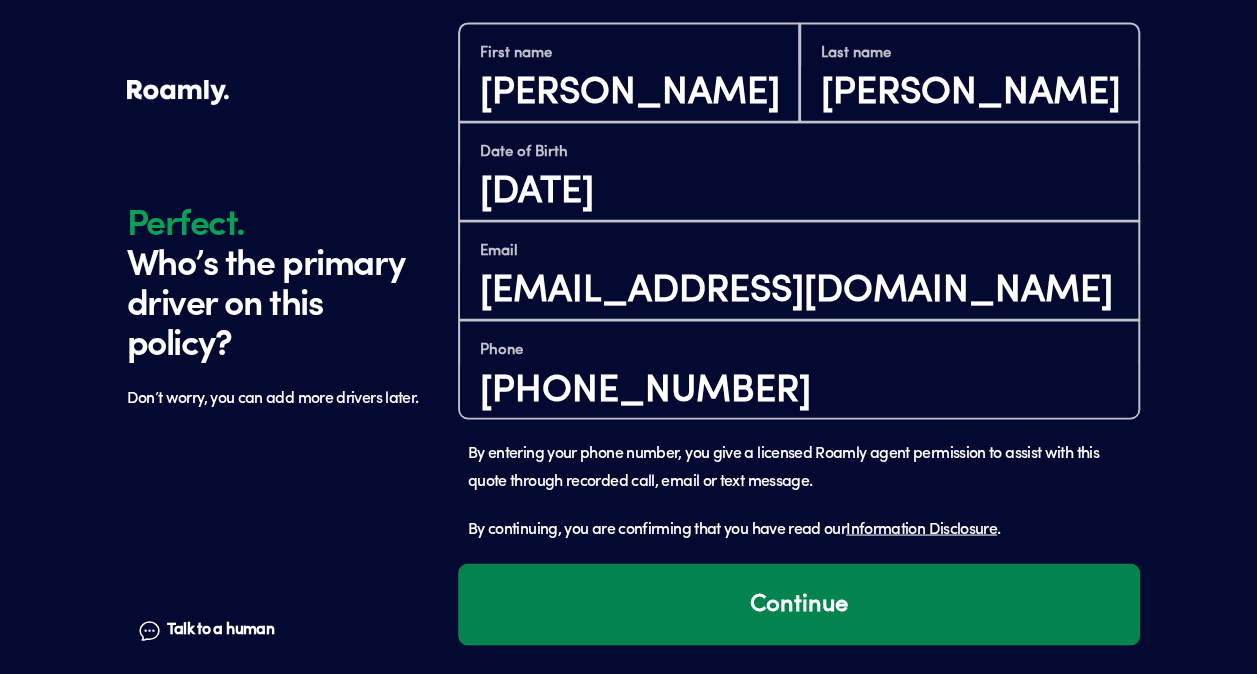 click on "Continue" at bounding box center (799, 604) 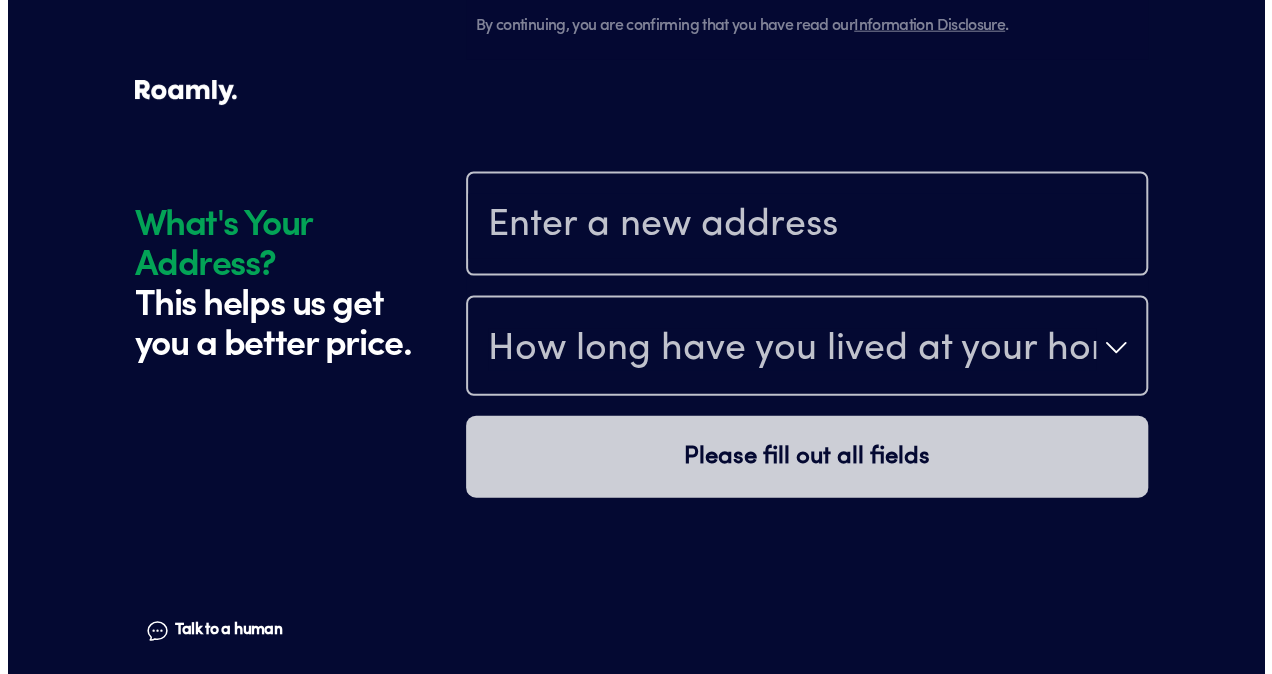 scroll, scrollTop: 2080, scrollLeft: 0, axis: vertical 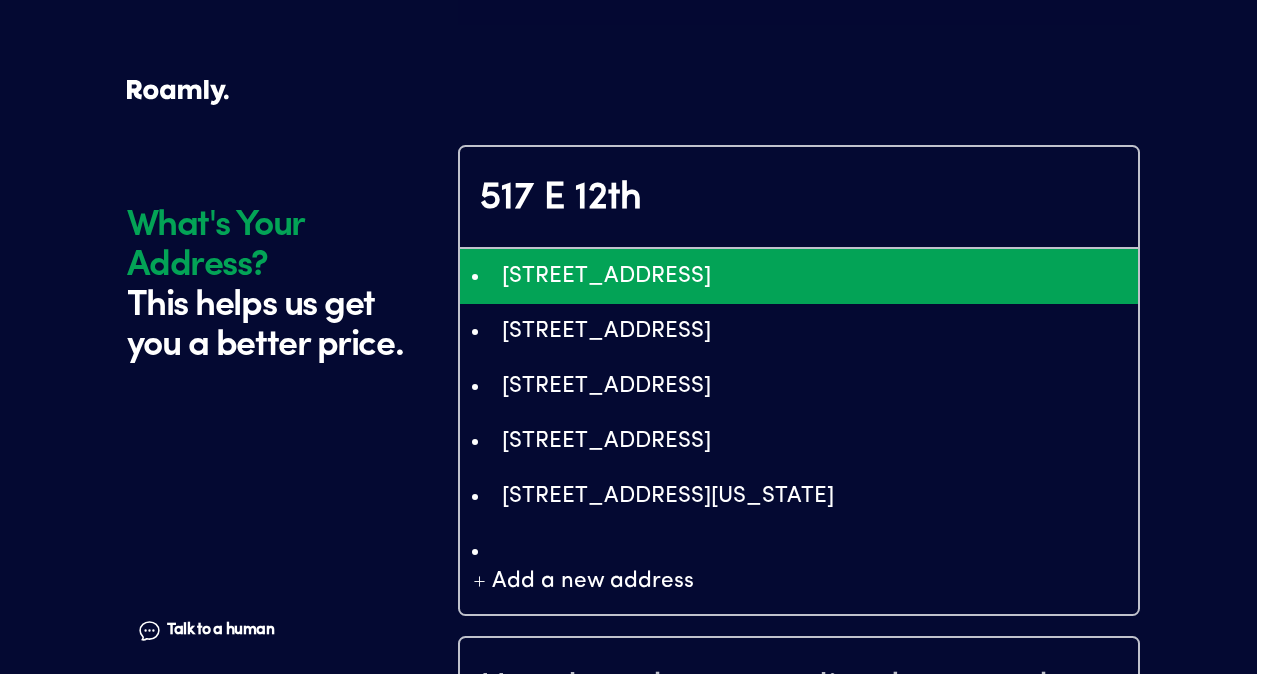 type on "ChIJBTswQ6C4QIYRNLyJ8cNHffY" 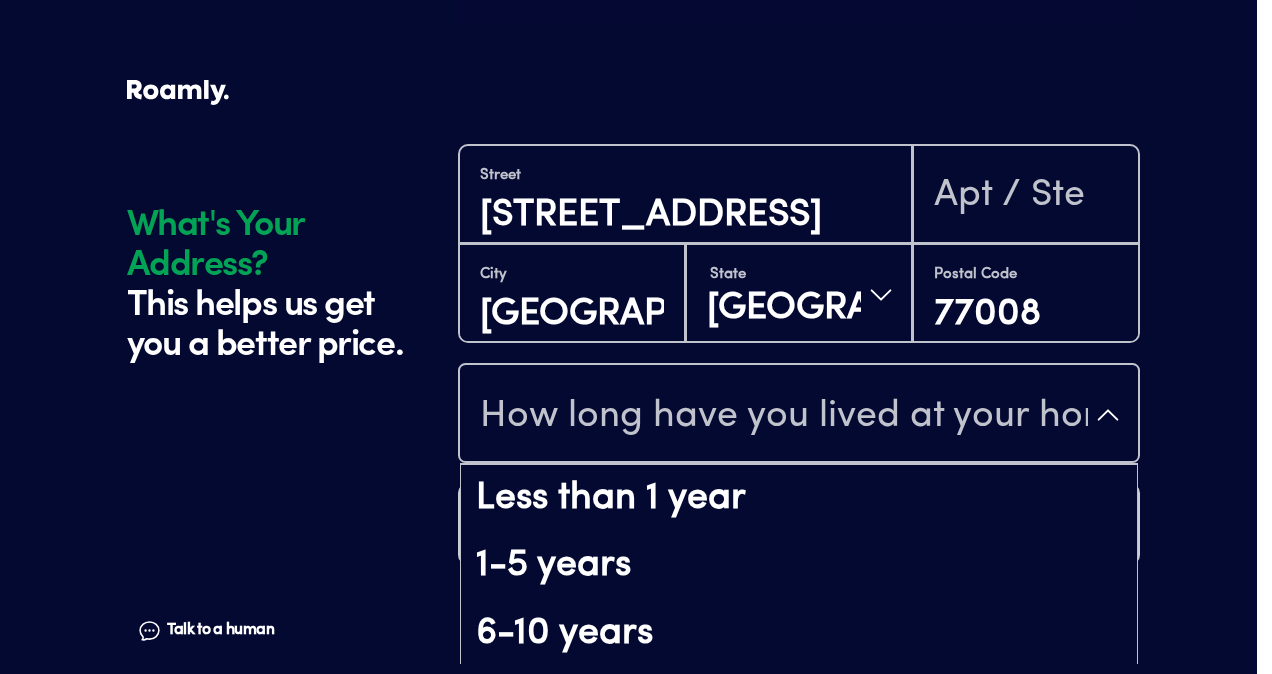 click on "How long have you lived at your home address?" at bounding box center [799, 415] 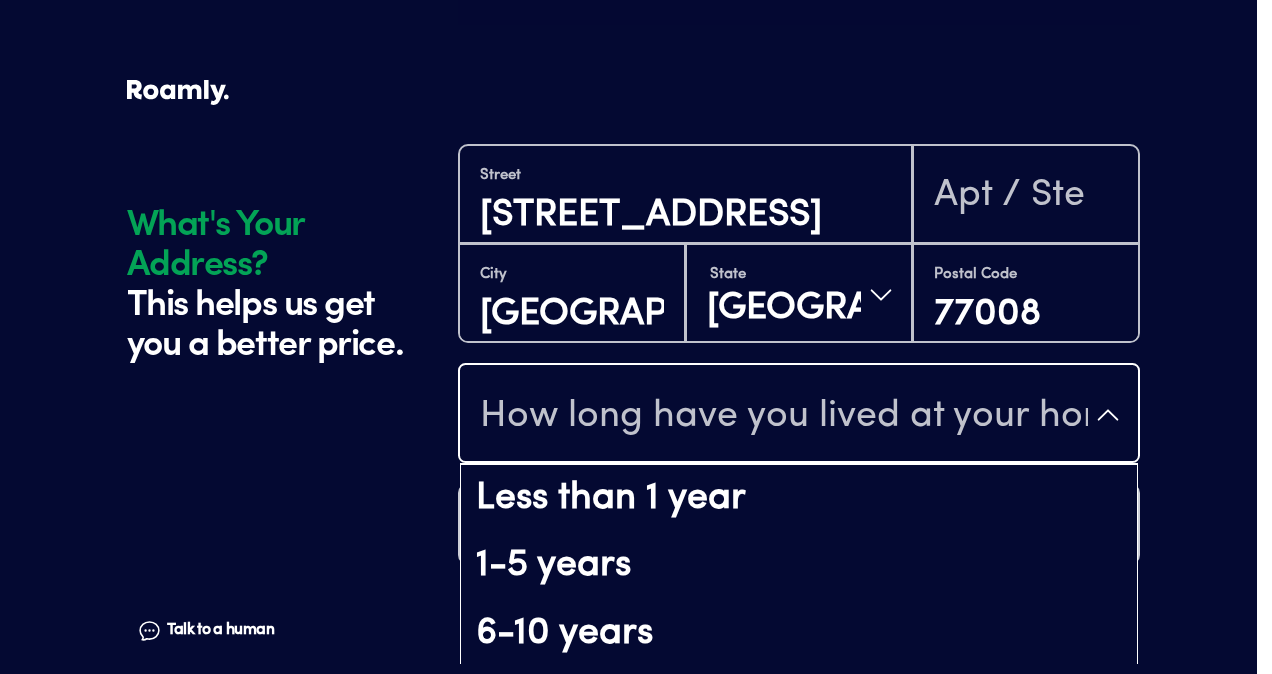 click on "What's Your Address? This helps us get you a better price. Talk to a human Chat 1 2 3 4+ Edit How many RVs or Trailers do you want to cover? Year [DATE] Manufacturer Winnebago Model Revel Length 19 FT Original owner Yes How many nights do you camp in your RV? 0 - 29 nights / year How do you store your RV? Open lot Yes No Does this RV have a salvage title? Edit Tell us about your RV. First name [PERSON_NAME] Last name [PERSON_NAME] Date of Birth [DEMOGRAPHIC_DATA] Email [EMAIL_ADDRESS][DOMAIN_NAME] Phone [PHONE_NUMBER] By entering your phone number, you give a licensed Roamly agent permission to assist with this quote through recorded call, email or text message. By continuing, you are confirming that you have read our  Information Disclosure . Edit Who’s the primary driver on this policy? What's Your Address? This helps us get you a better price. Talk to a human [GEOGRAPHIC_DATA] [STREET_ADDRESS][US_STATE] Postal Code 77008 How long have you lived at your home address? Less than 1 year 1-5 years 6-10 years 11-15 years" at bounding box center [636, -703] 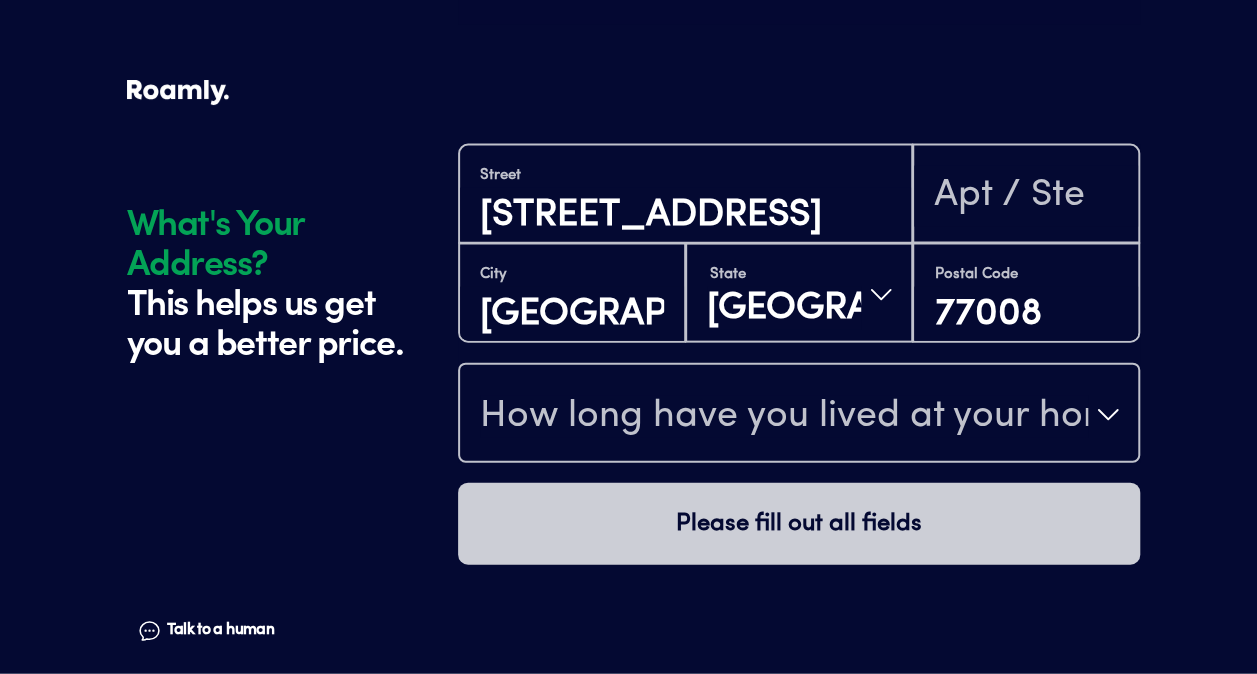 click on "How long have you lived at your home address?" at bounding box center [799, 415] 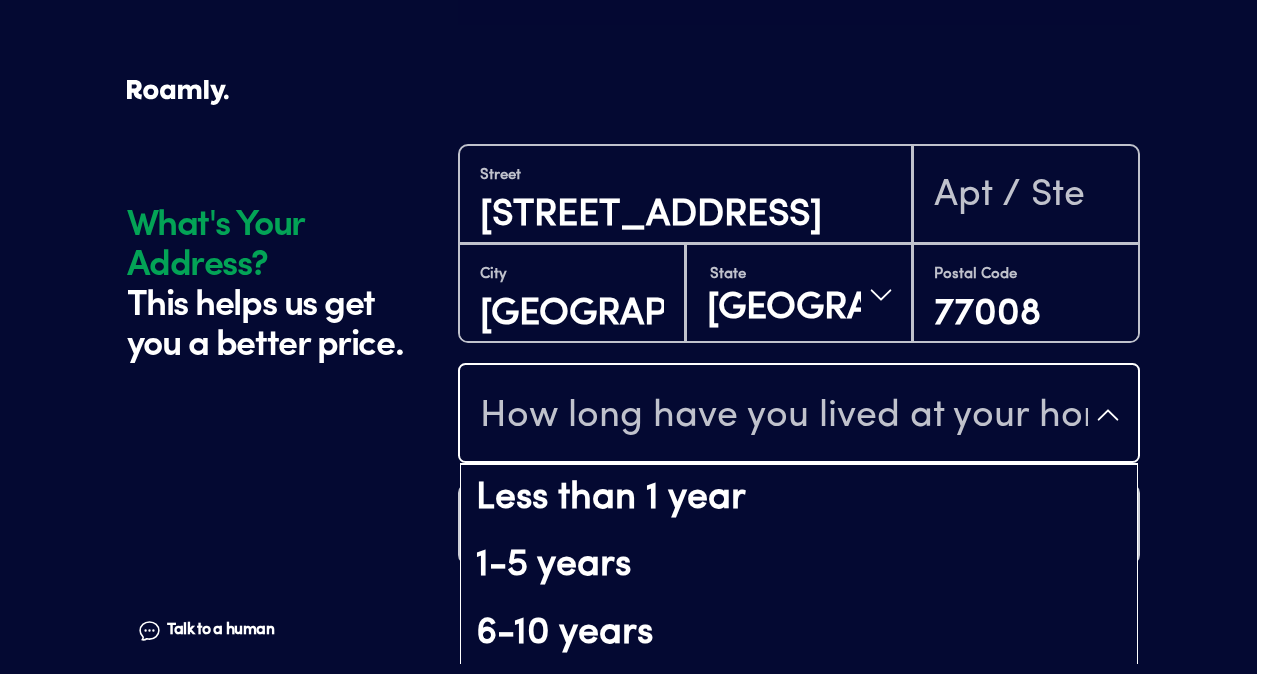 click on "What's Your Address? This helps us get you a better price. Talk to a human Chat 1 2 3 4+ Edit How many RVs or Trailers do you want to cover? Year [DATE] Manufacturer Winnebago Model Revel Length 19 FT Original owner Yes How many nights do you camp in your RV? 0 - 29 nights / year How do you store your RV? Open lot Yes No Does this RV have a salvage title? Edit Tell us about your RV. First name [PERSON_NAME] Last name [PERSON_NAME] Date of Birth [DEMOGRAPHIC_DATA] Email [EMAIL_ADDRESS][DOMAIN_NAME] Phone [PHONE_NUMBER] By entering your phone number, you give a licensed Roamly agent permission to assist with this quote through recorded call, email or text message. By continuing, you are confirming that you have read our  Information Disclosure . Edit Who’s the primary driver on this policy? What's Your Address? This helps us get you a better price. Talk to a human [GEOGRAPHIC_DATA] [STREET_ADDRESS][US_STATE] Postal Code 77008 How long have you lived at your home address? Less than 1 year 1-5 years 6-10 years 11-15 years" at bounding box center (628, -703) 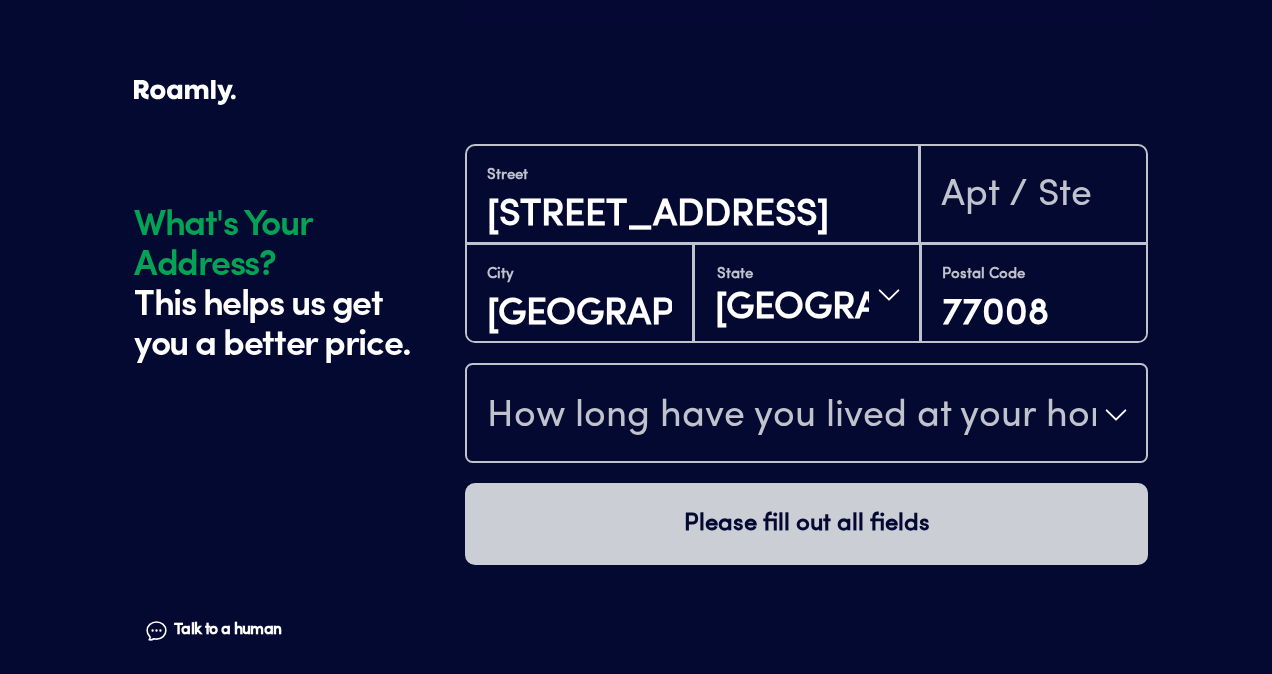 click on "How long have you lived at your home address?" at bounding box center [791, 417] 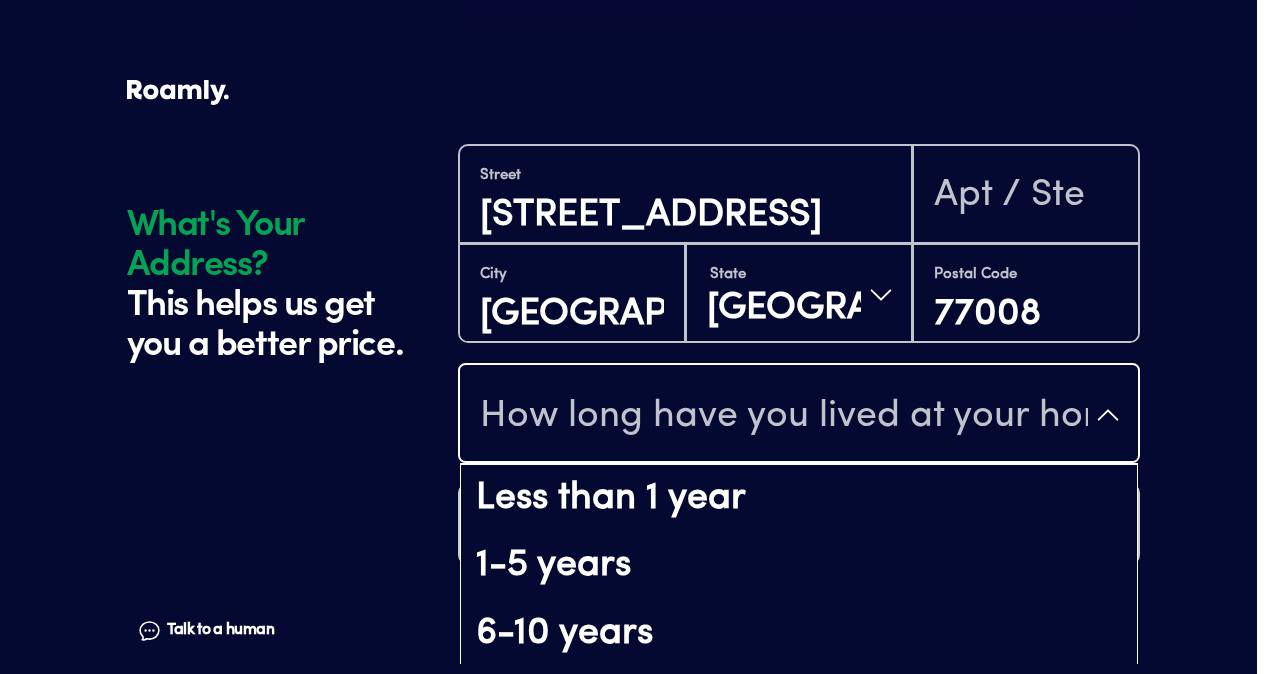 drag, startPoint x: 1138, startPoint y: 554, endPoint x: 1140, endPoint y: 611, distance: 57.035076 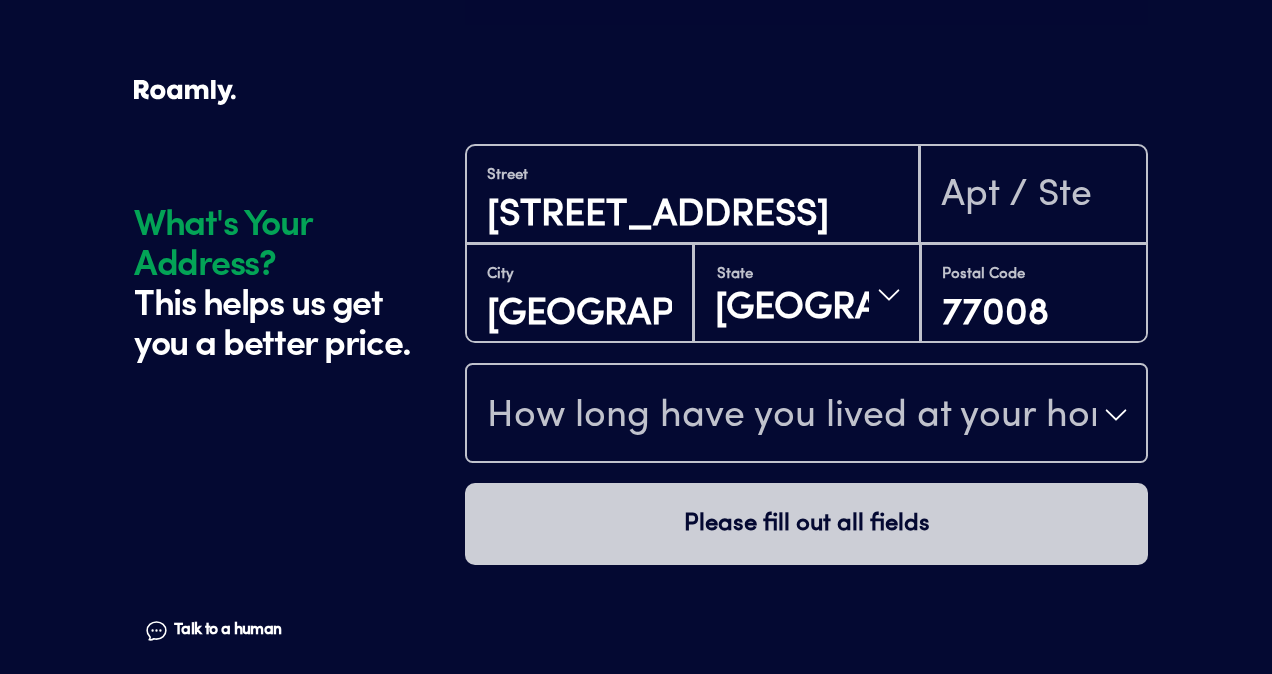 click on "How long have you lived at your home address?" at bounding box center (791, 417) 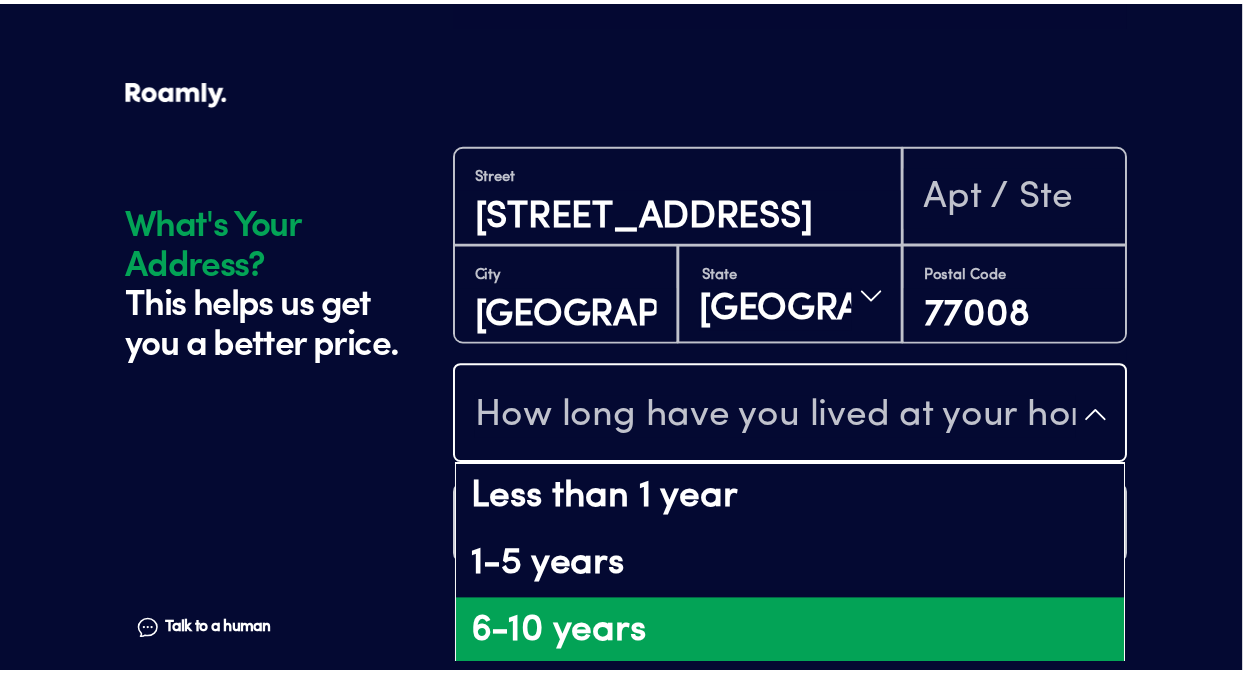 scroll, scrollTop: 3, scrollLeft: 0, axis: vertical 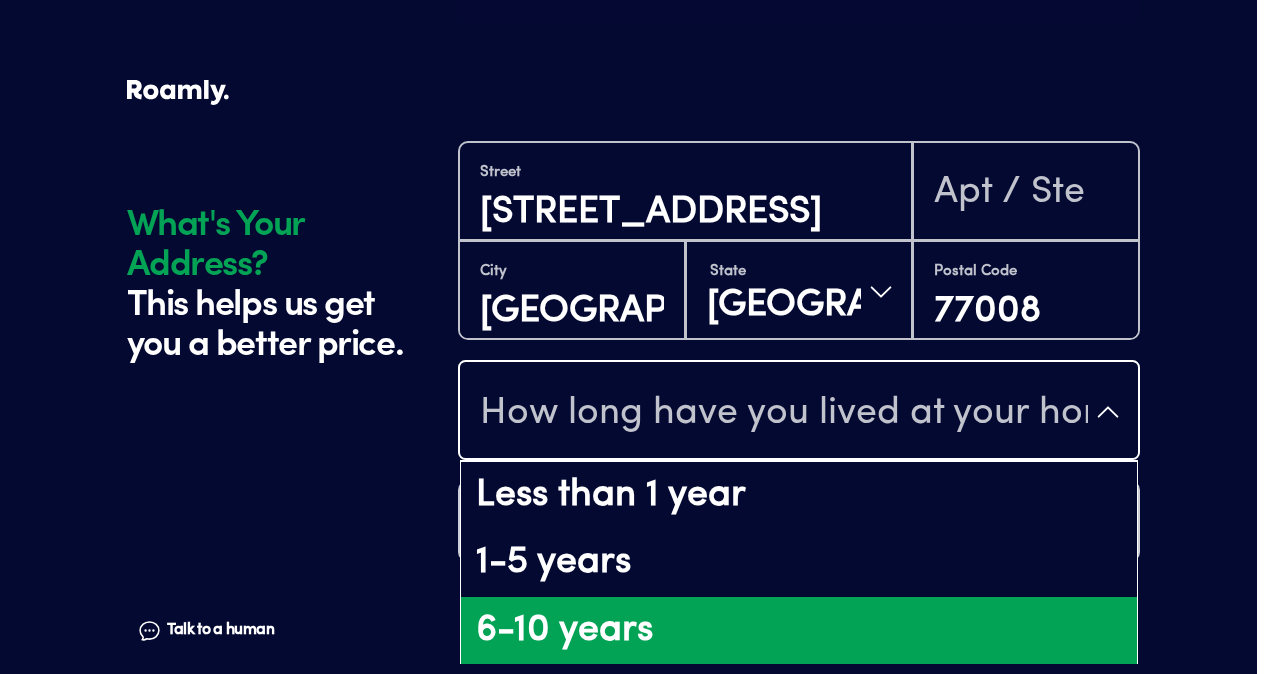 click on "6-10 years" at bounding box center (799, 631) 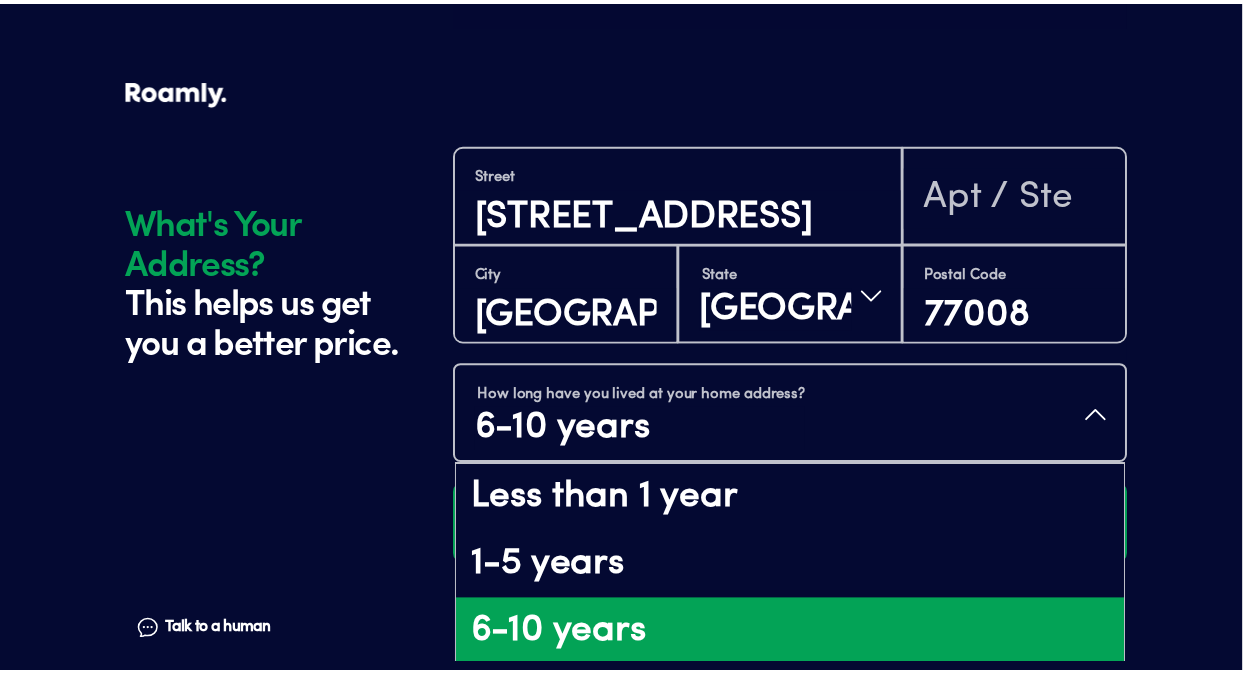 scroll, scrollTop: 3, scrollLeft: 0, axis: vertical 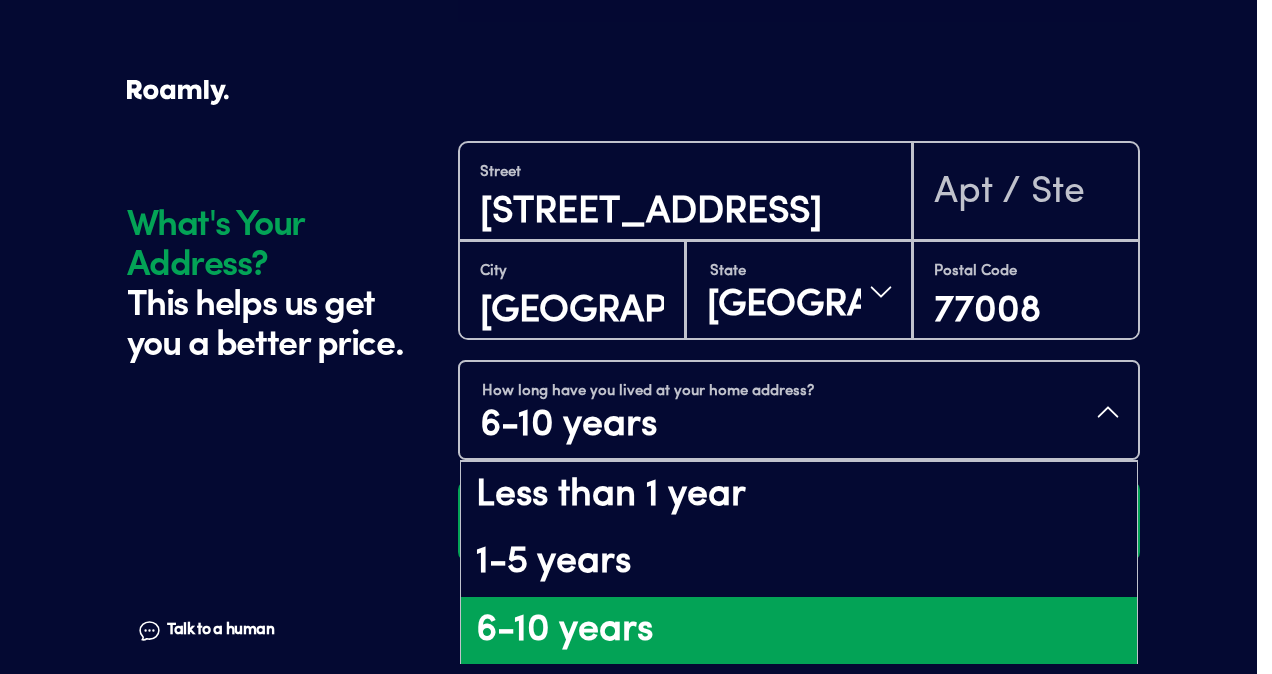 click on "How long have you lived at your home address? 6-10 years" at bounding box center (799, 412) 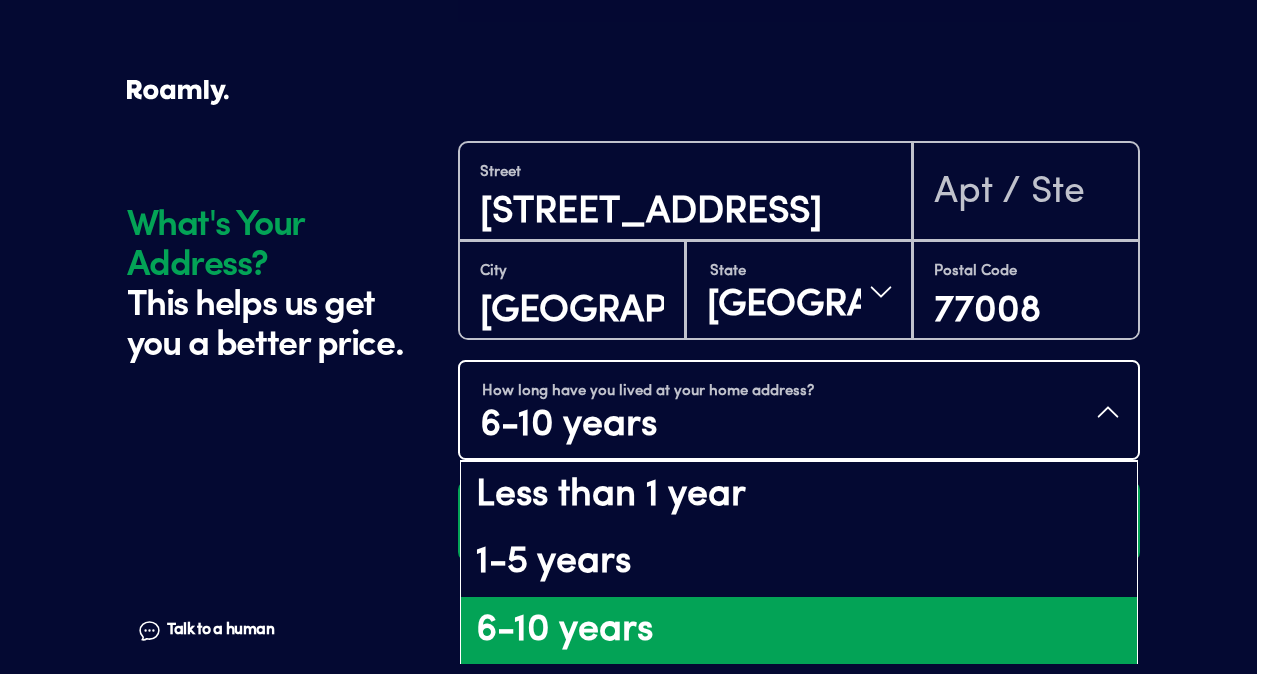 click on "6-10 years" at bounding box center [799, 631] 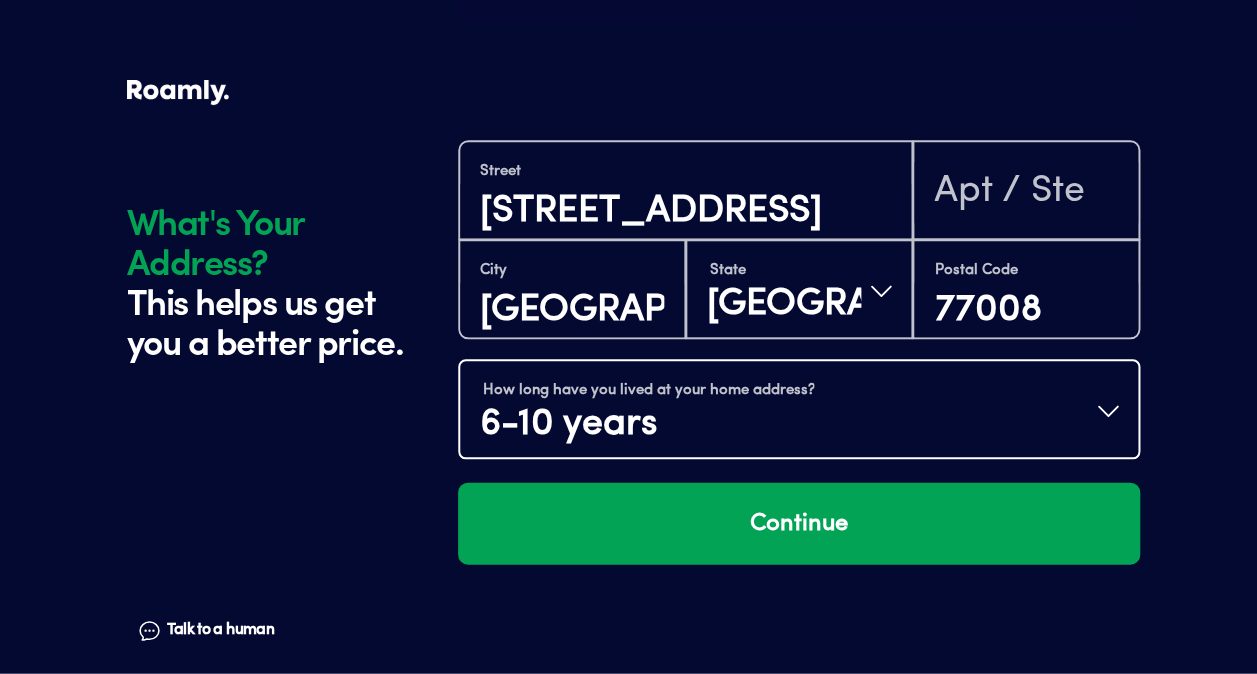 scroll, scrollTop: 0, scrollLeft: 0, axis: both 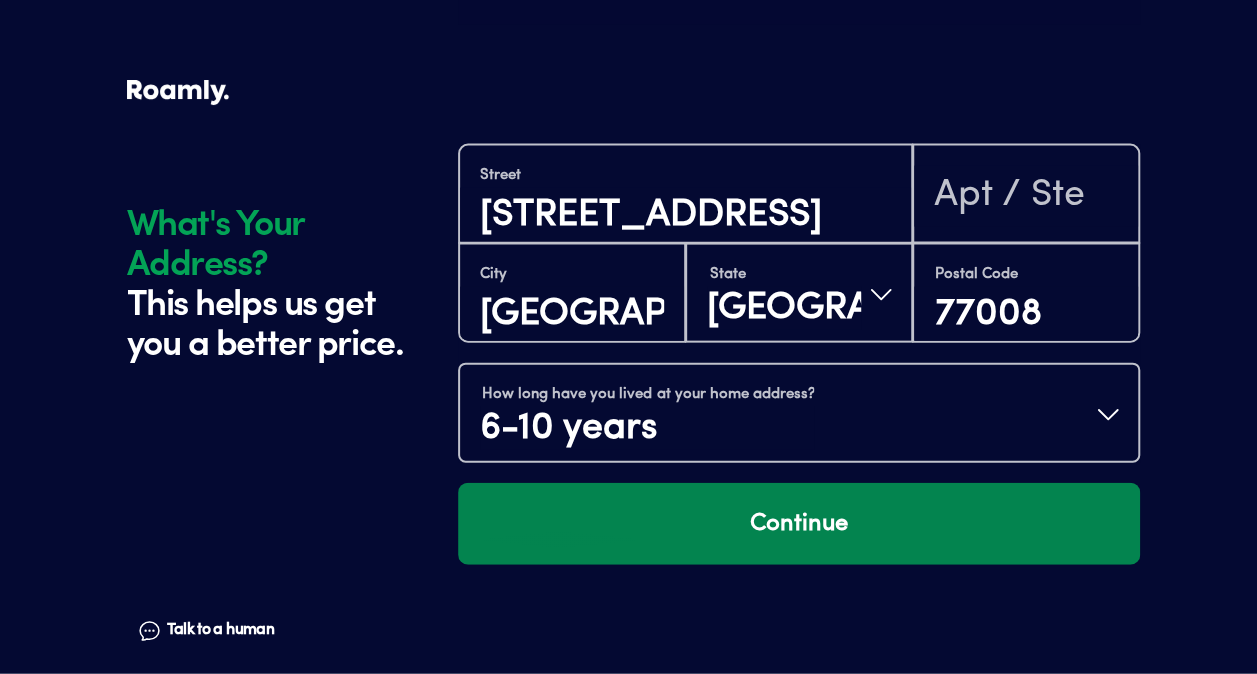 click on "Continue" at bounding box center (799, 524) 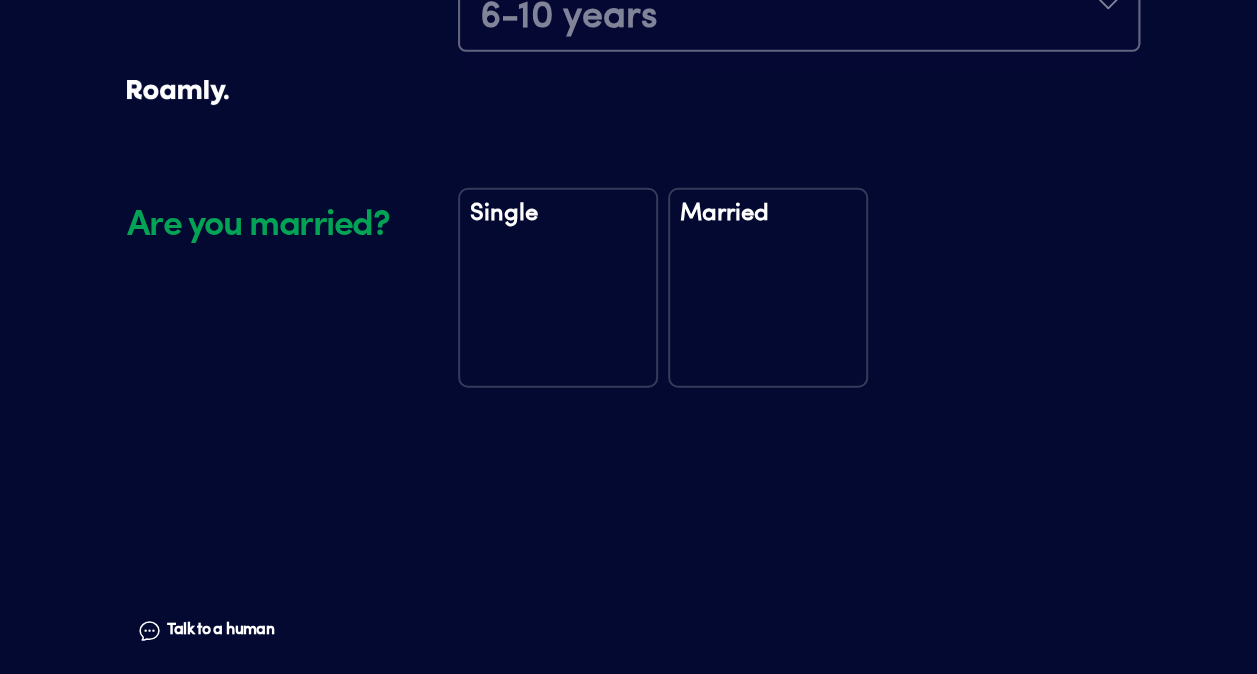 scroll, scrollTop: 2550, scrollLeft: 0, axis: vertical 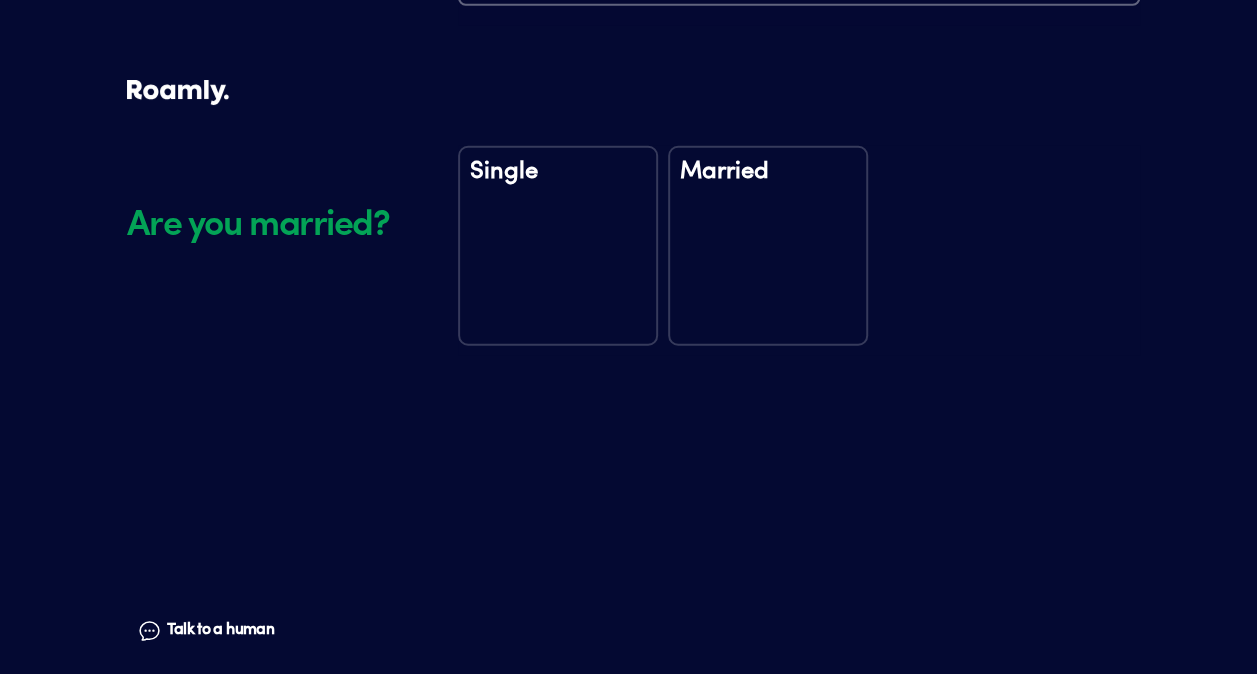 click on "Married" at bounding box center (768, 246) 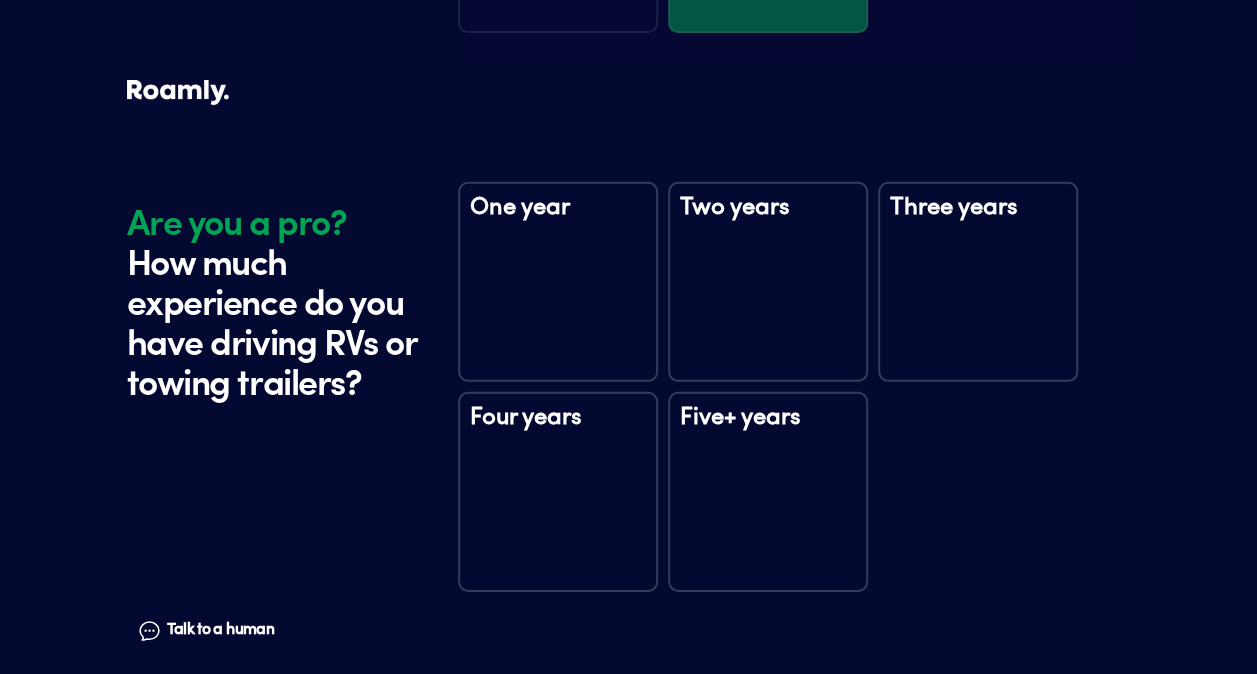 scroll, scrollTop: 2940, scrollLeft: 0, axis: vertical 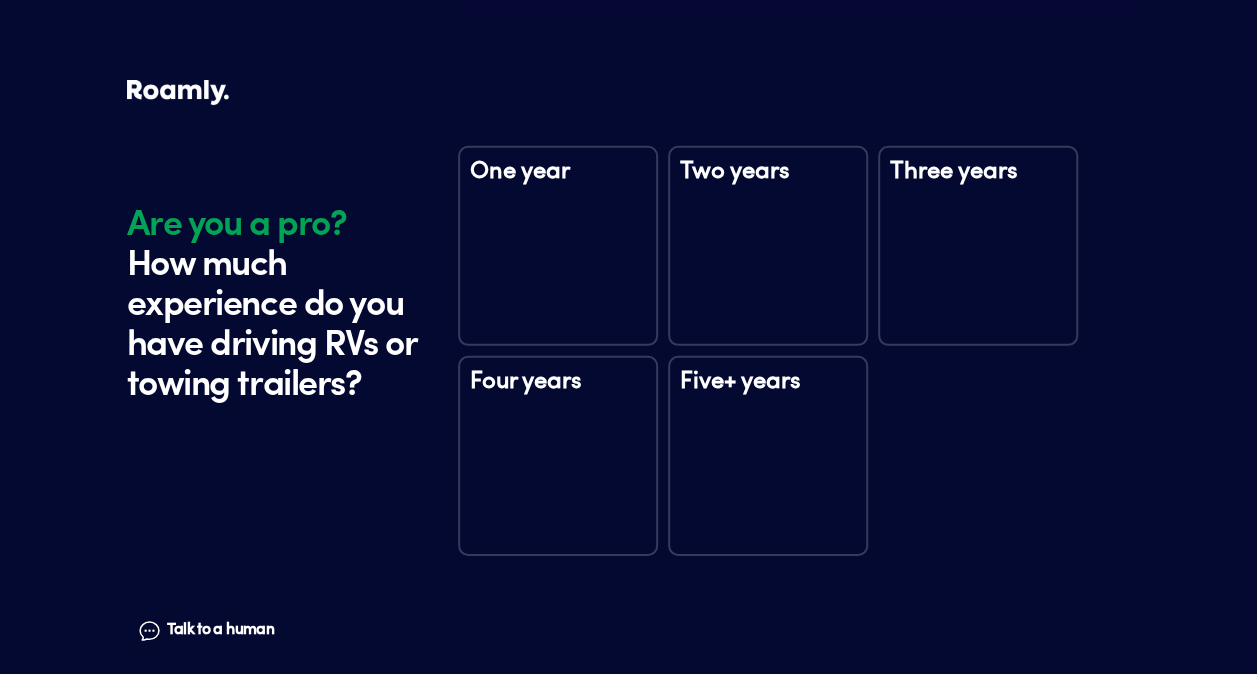 click on "Five+ years" at bounding box center (768, 456) 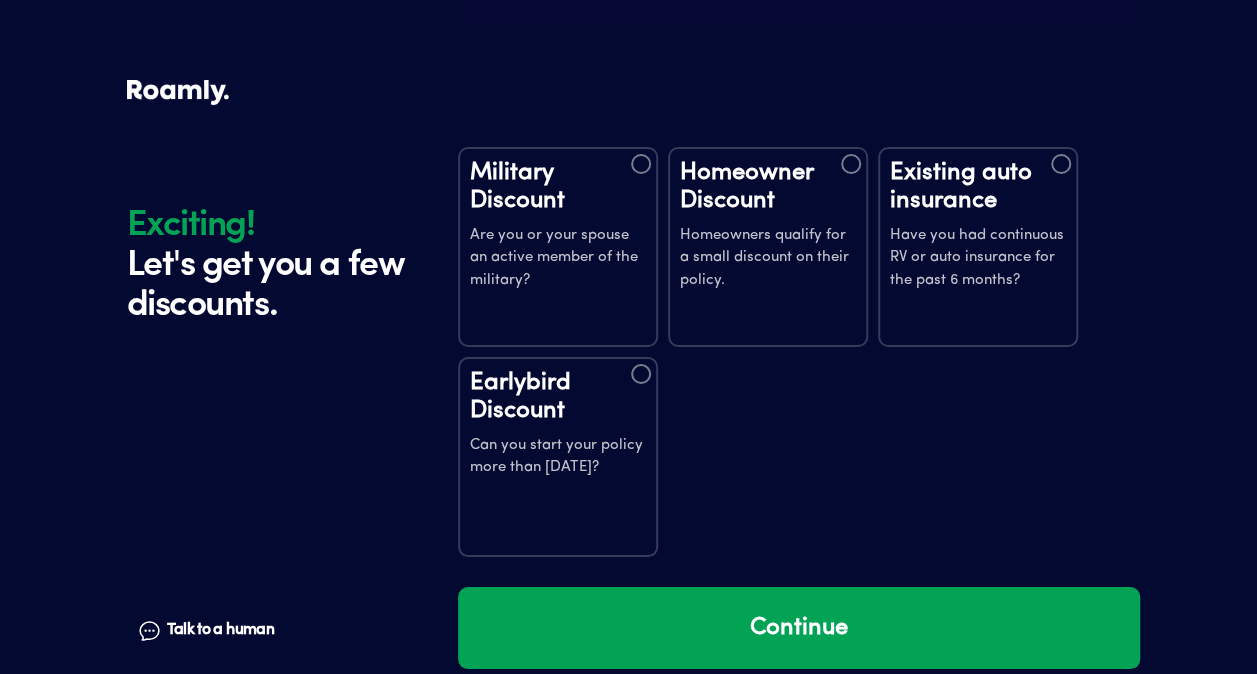 scroll, scrollTop: 3545, scrollLeft: 0, axis: vertical 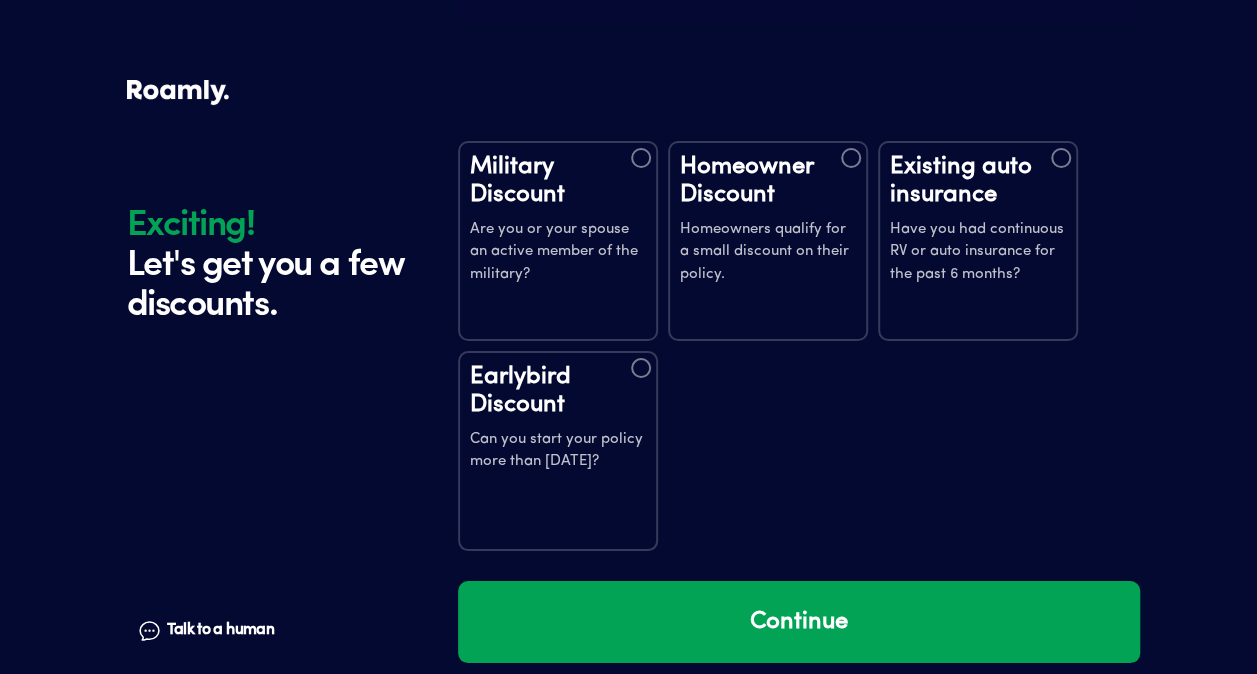 click at bounding box center [851, 158] 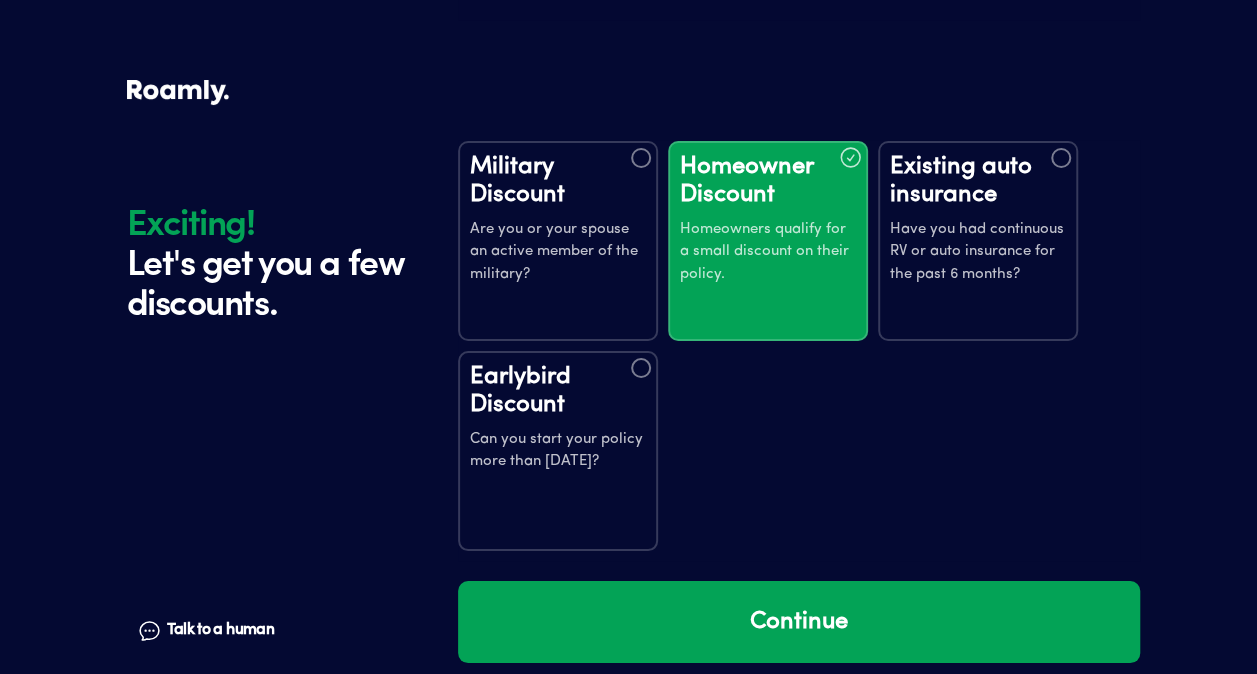 click at bounding box center [1061, 158] 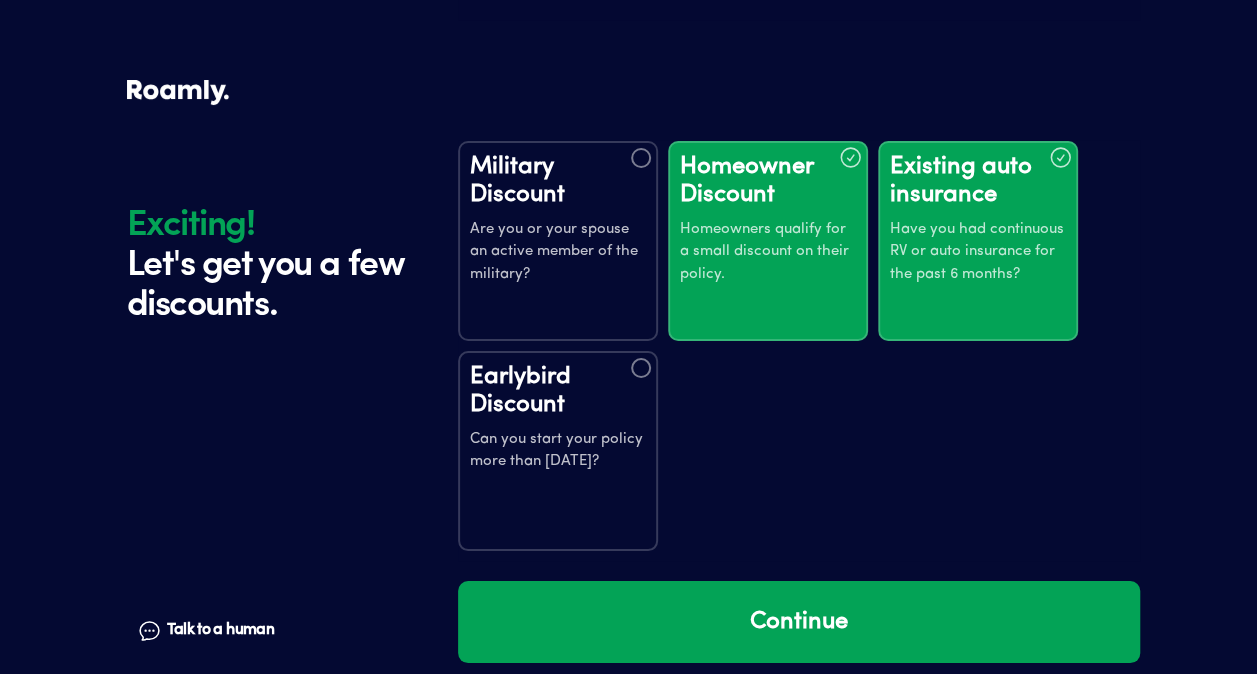 click at bounding box center [641, 368] 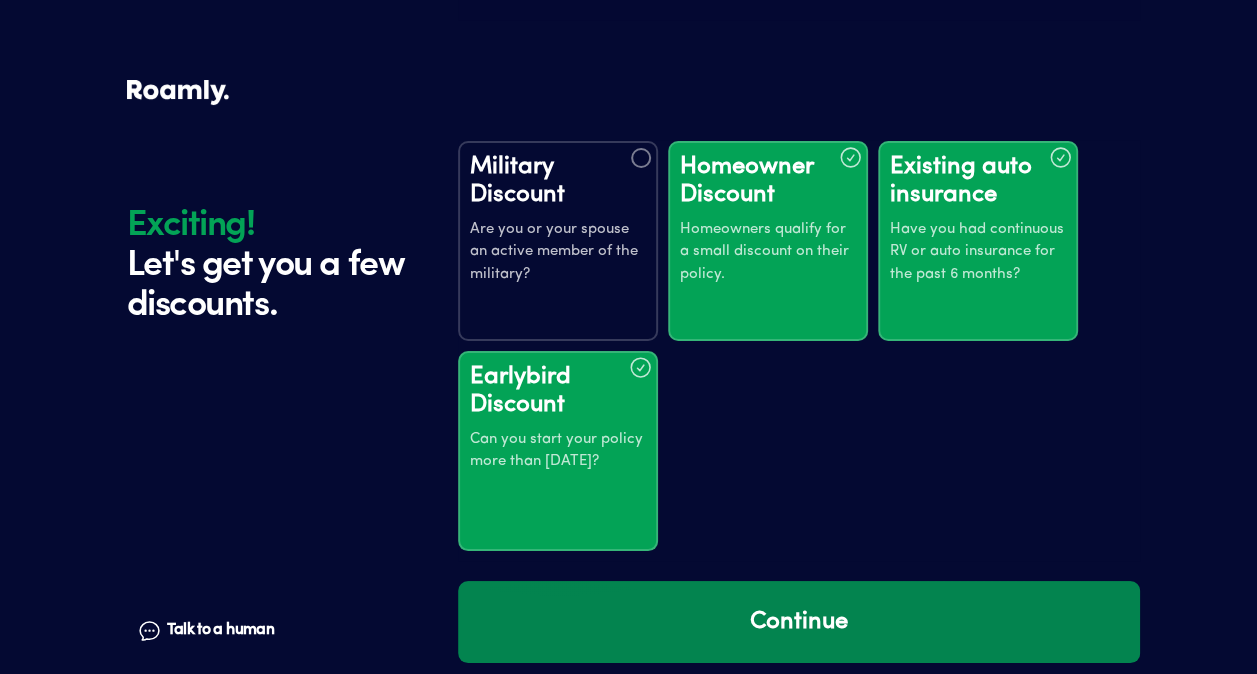 click on "Continue" at bounding box center (799, 622) 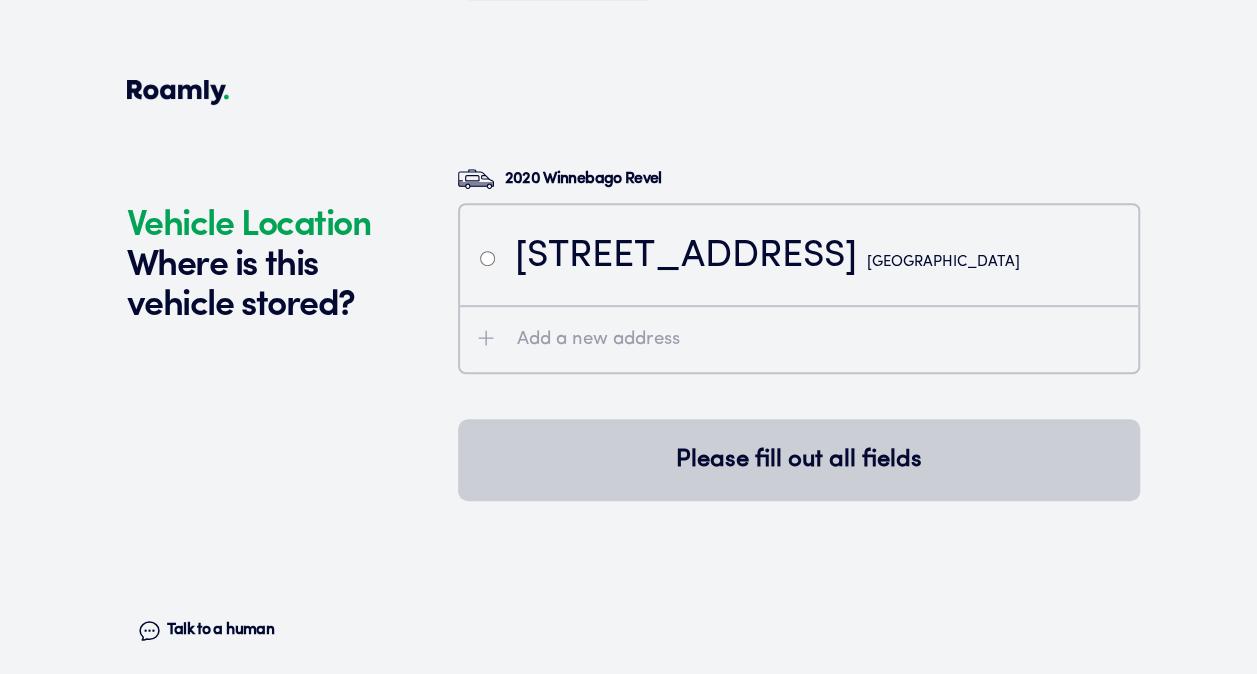 scroll, scrollTop: 4140, scrollLeft: 0, axis: vertical 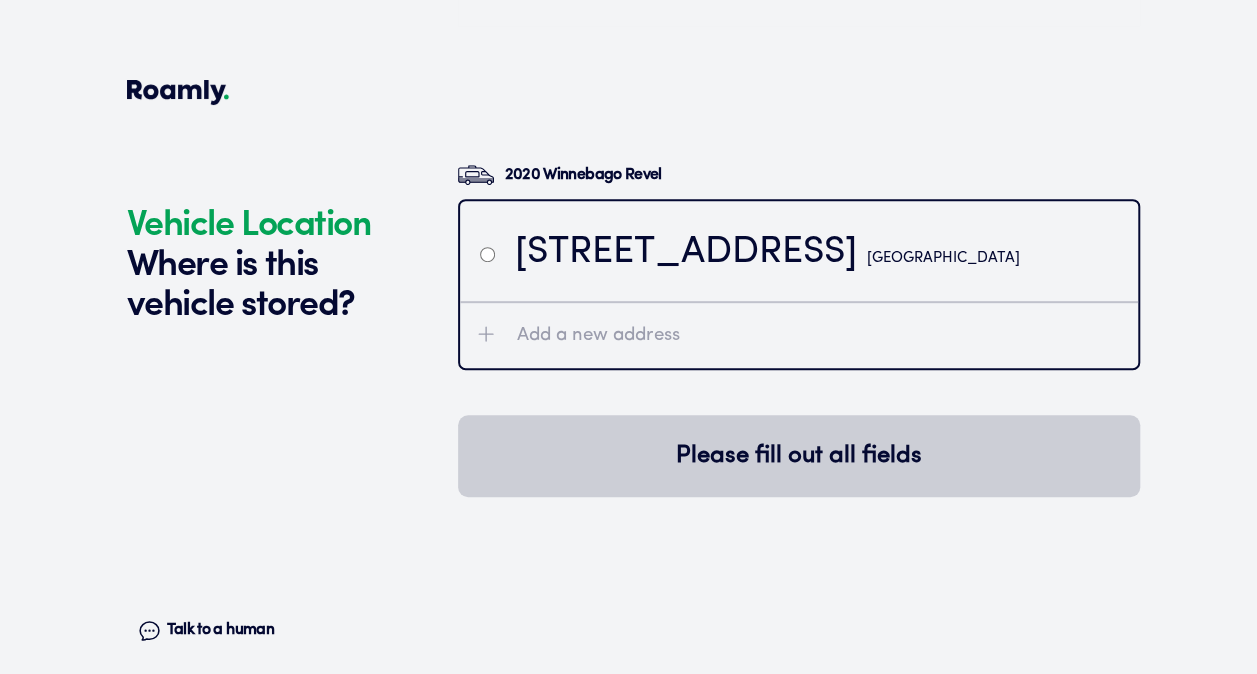 click at bounding box center (487, 254) 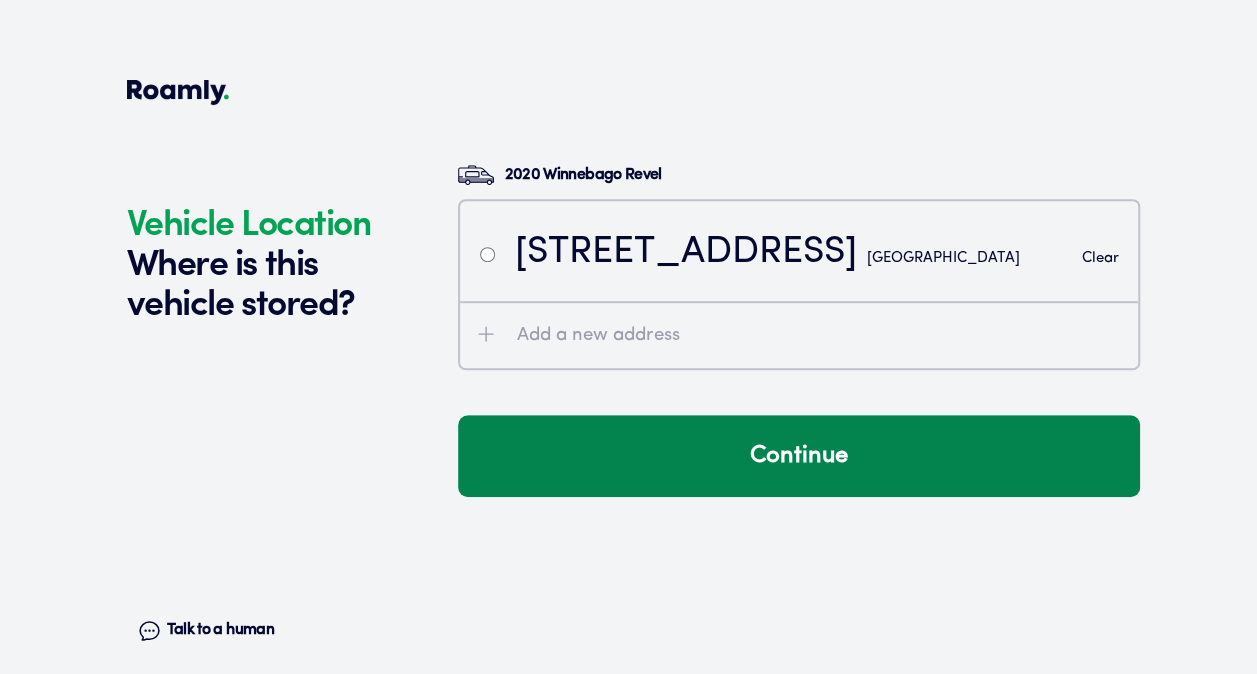 click on "Continue" at bounding box center [799, 456] 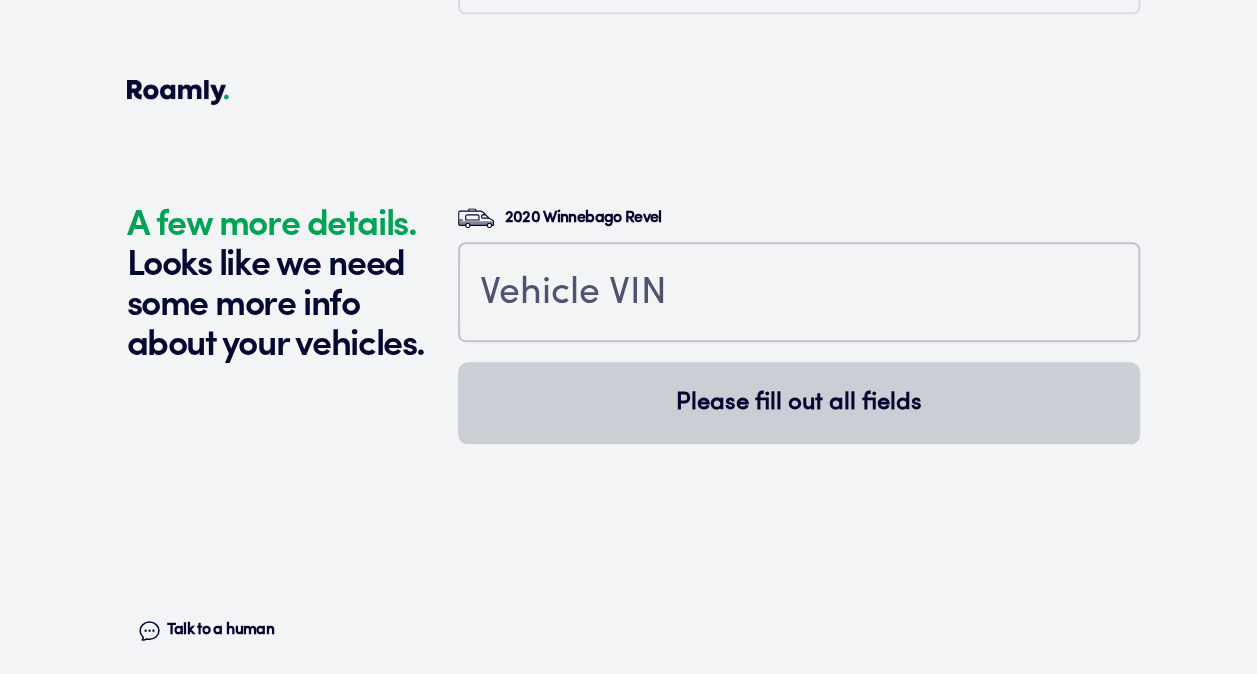 scroll, scrollTop: 4580, scrollLeft: 0, axis: vertical 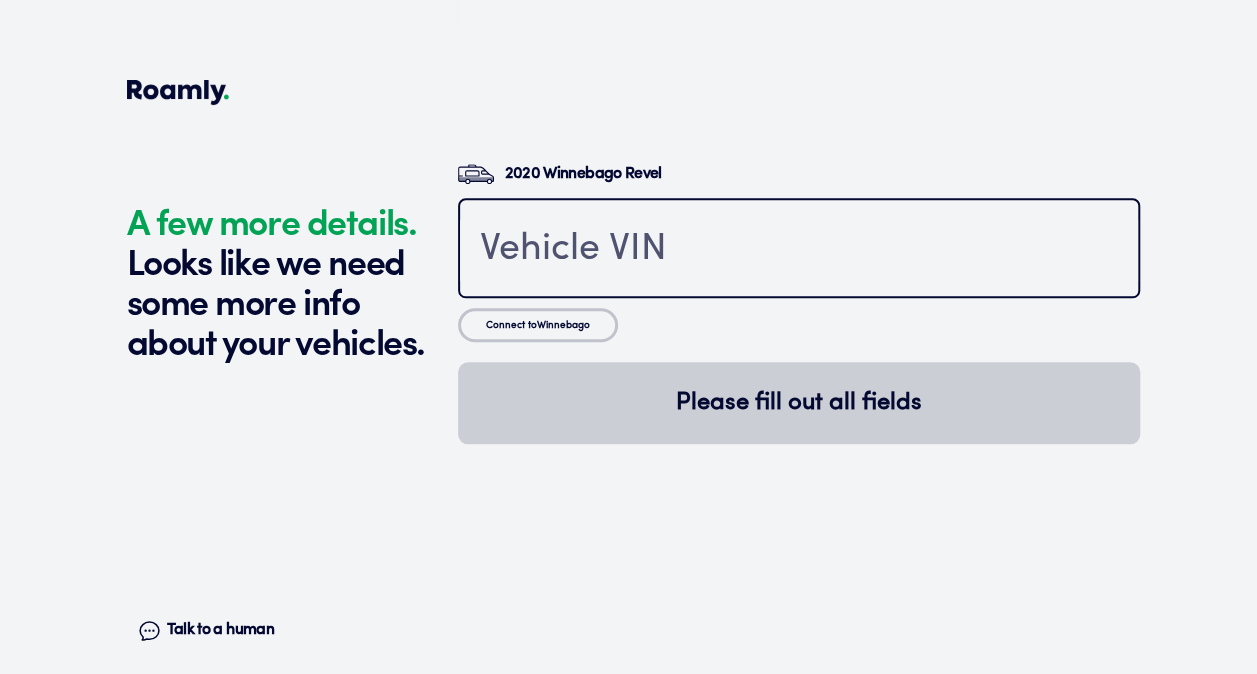 click at bounding box center [799, 250] 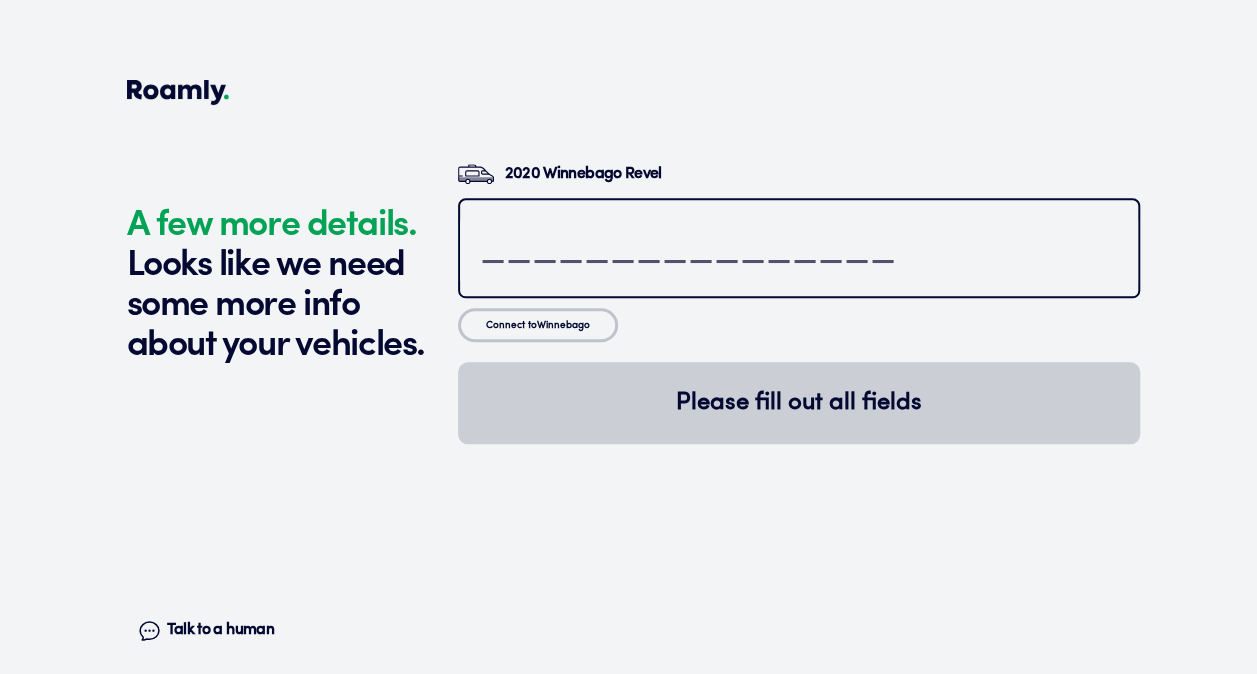 paste on "[US_VEHICLE_IDENTIFICATION_NUMBER]" 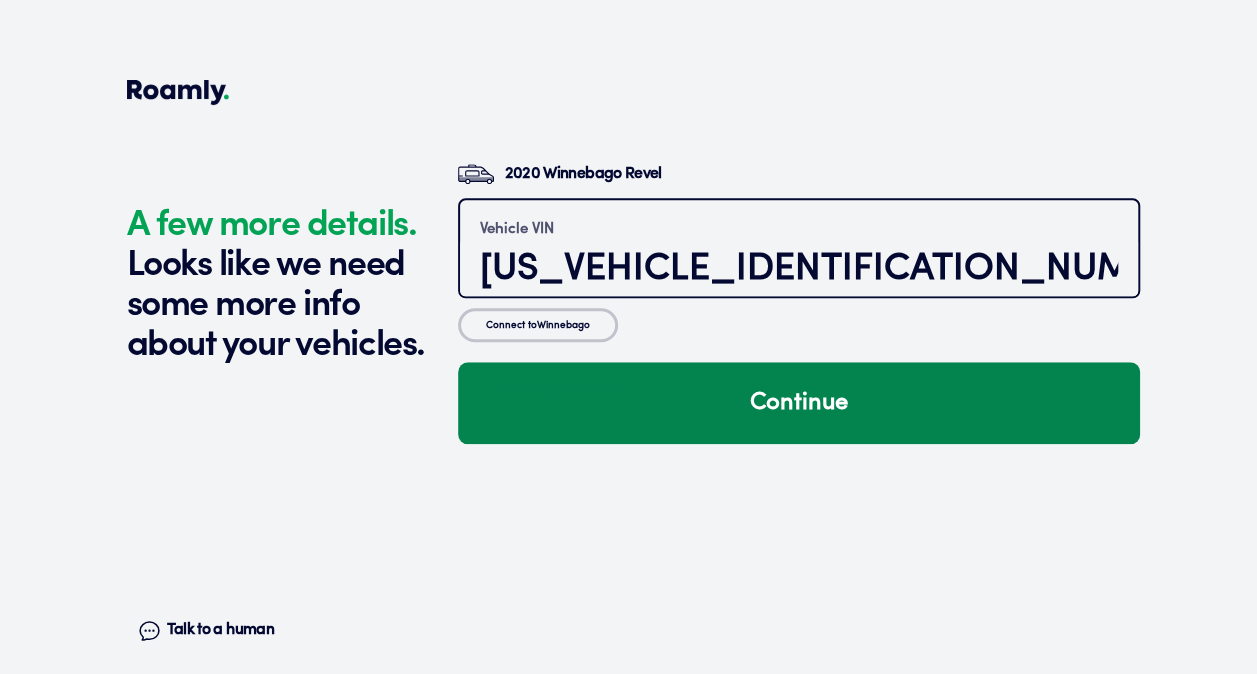 type on "[US_VEHICLE_IDENTIFICATION_NUMBER]" 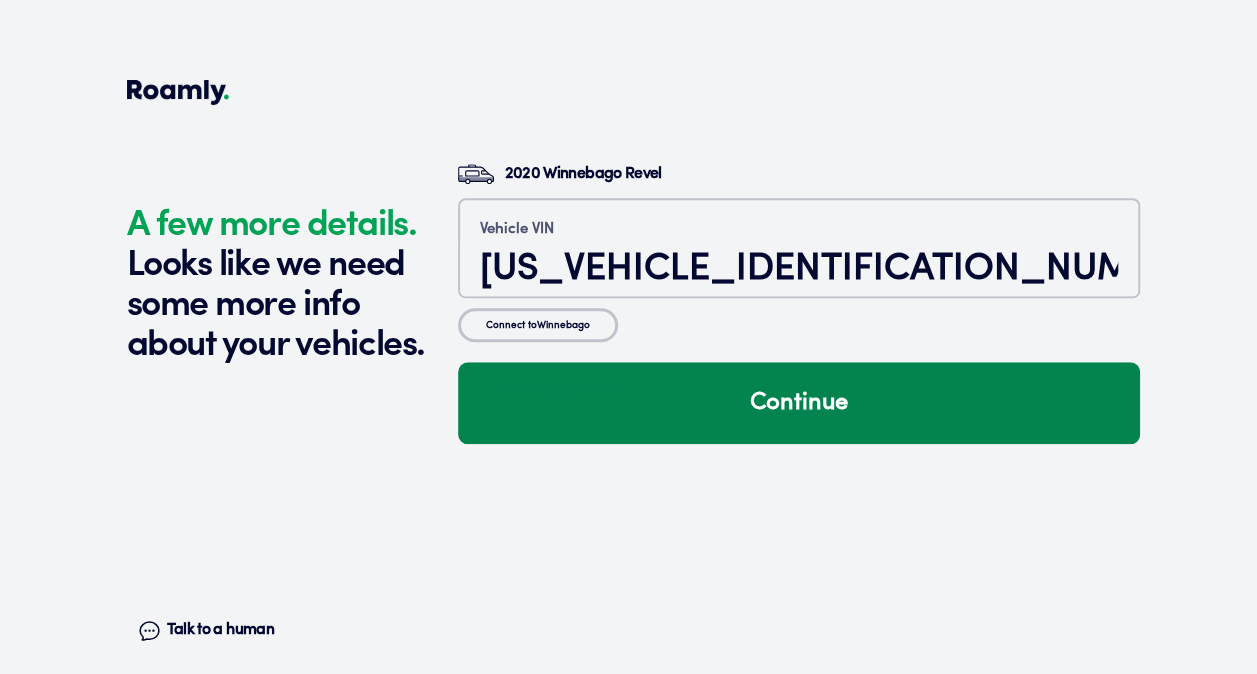 click on "Continue" at bounding box center (799, 403) 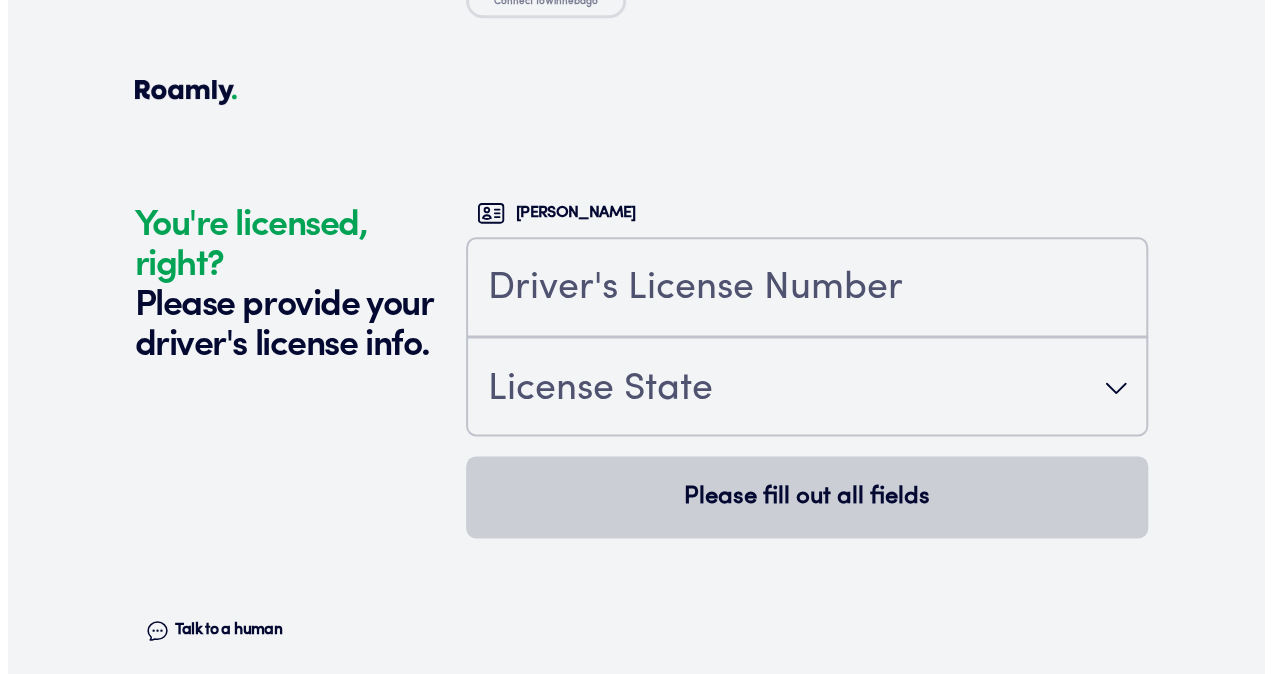 scroll, scrollTop: 4966, scrollLeft: 0, axis: vertical 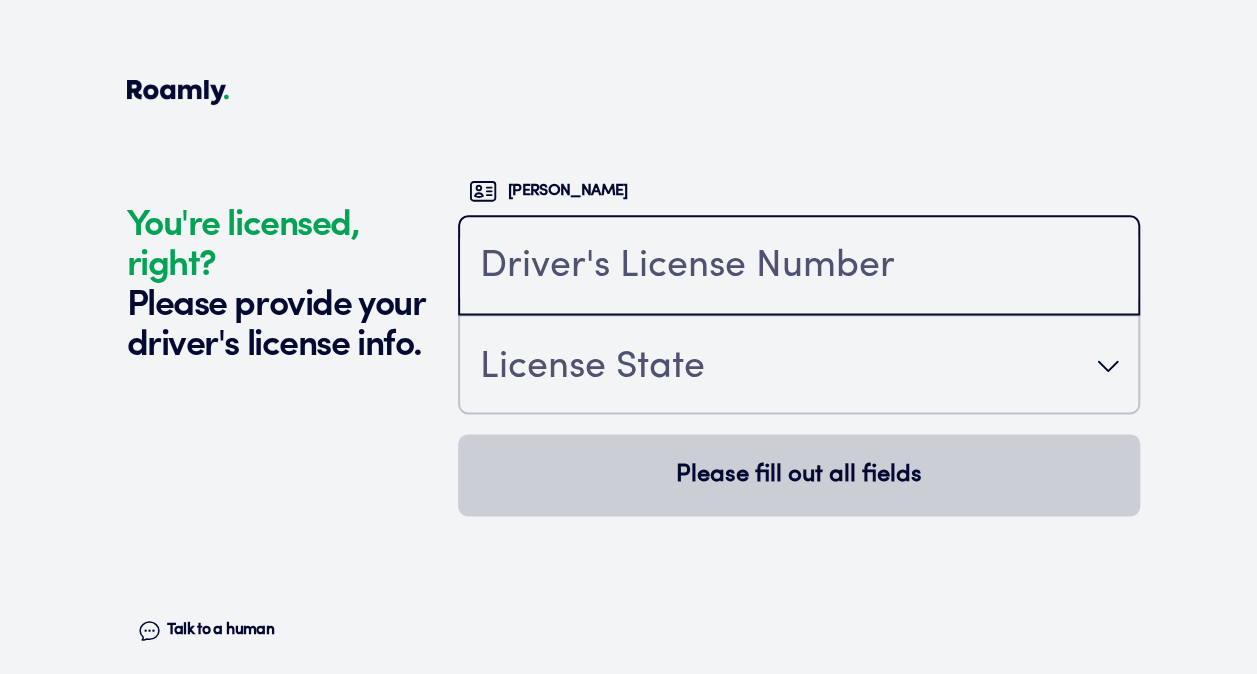 click at bounding box center (799, 267) 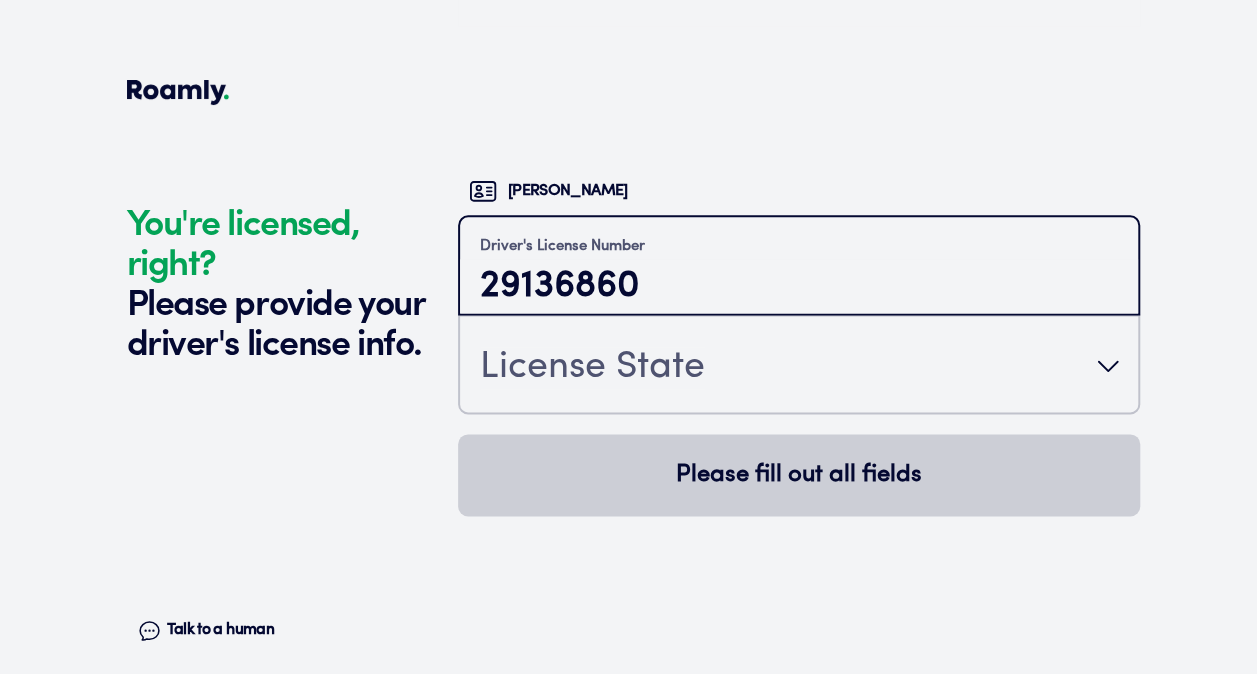 type on "29136860" 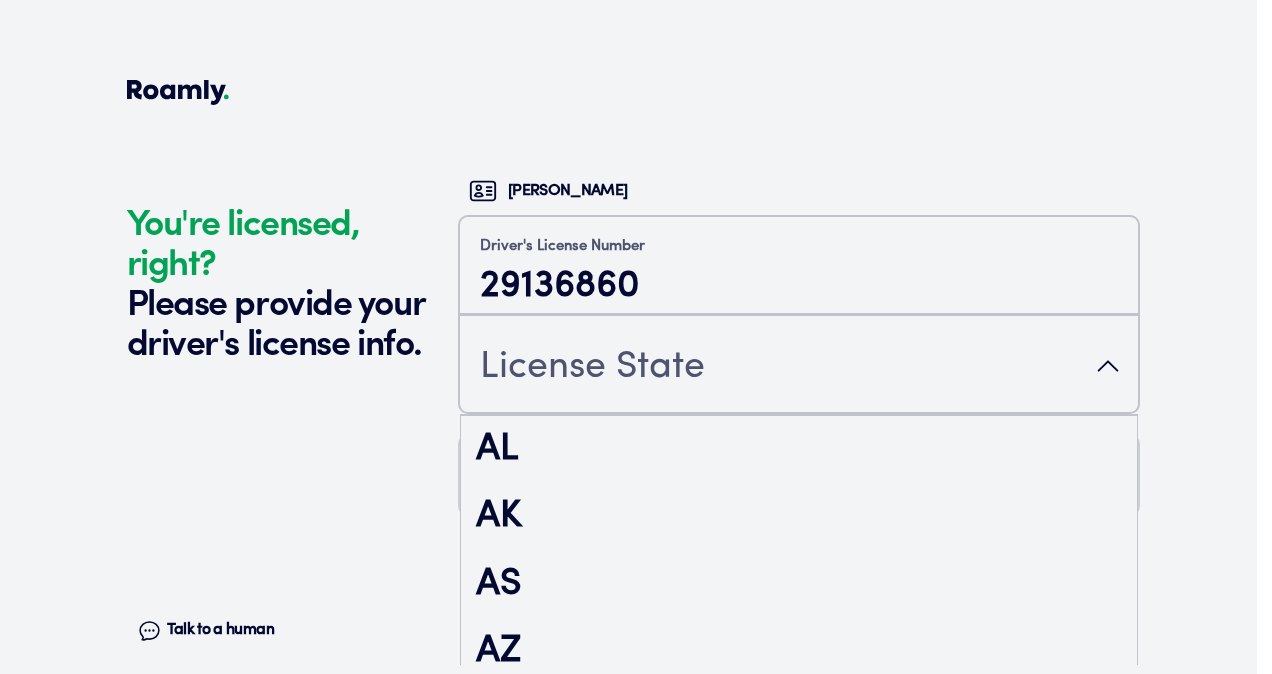 click on "License State" at bounding box center [592, 368] 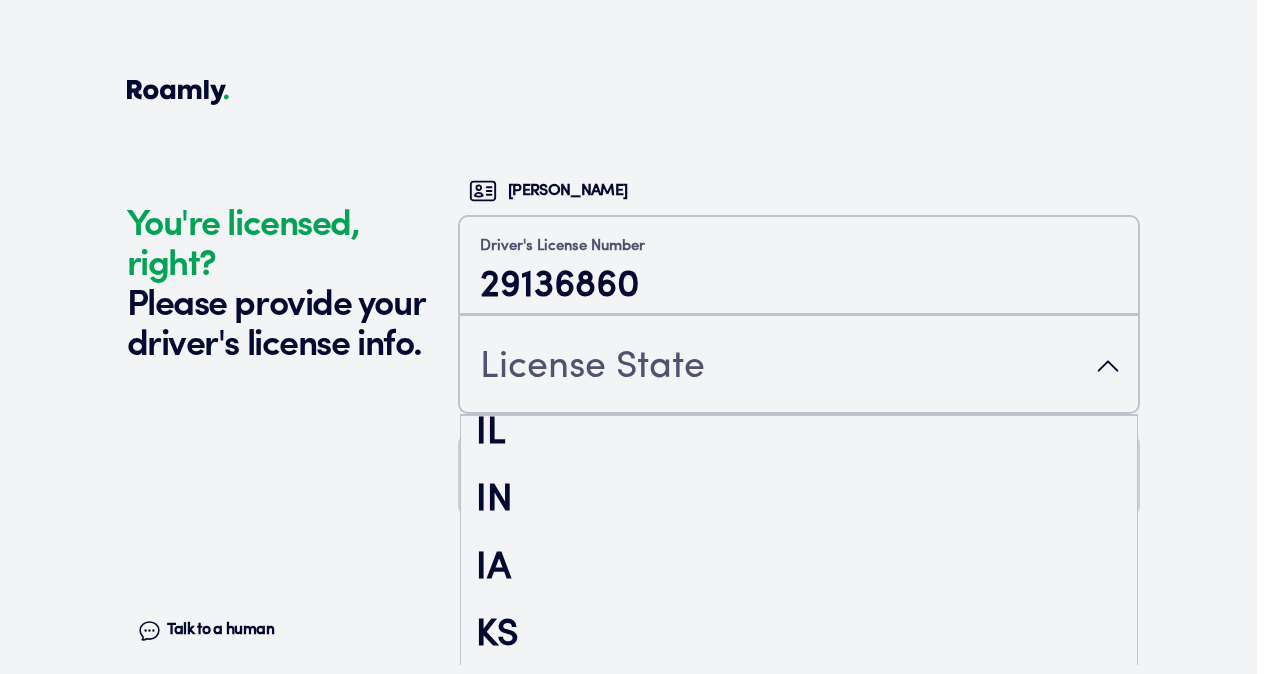scroll, scrollTop: 1304, scrollLeft: 0, axis: vertical 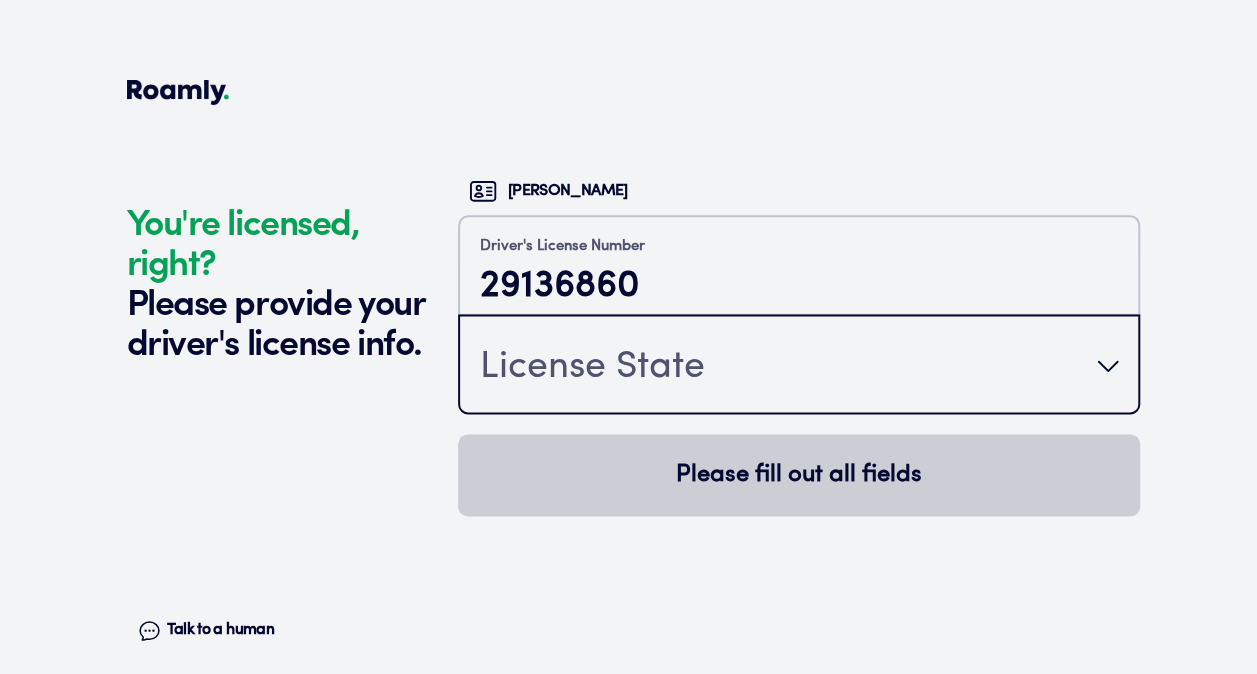 click on "License State" at bounding box center (592, 368) 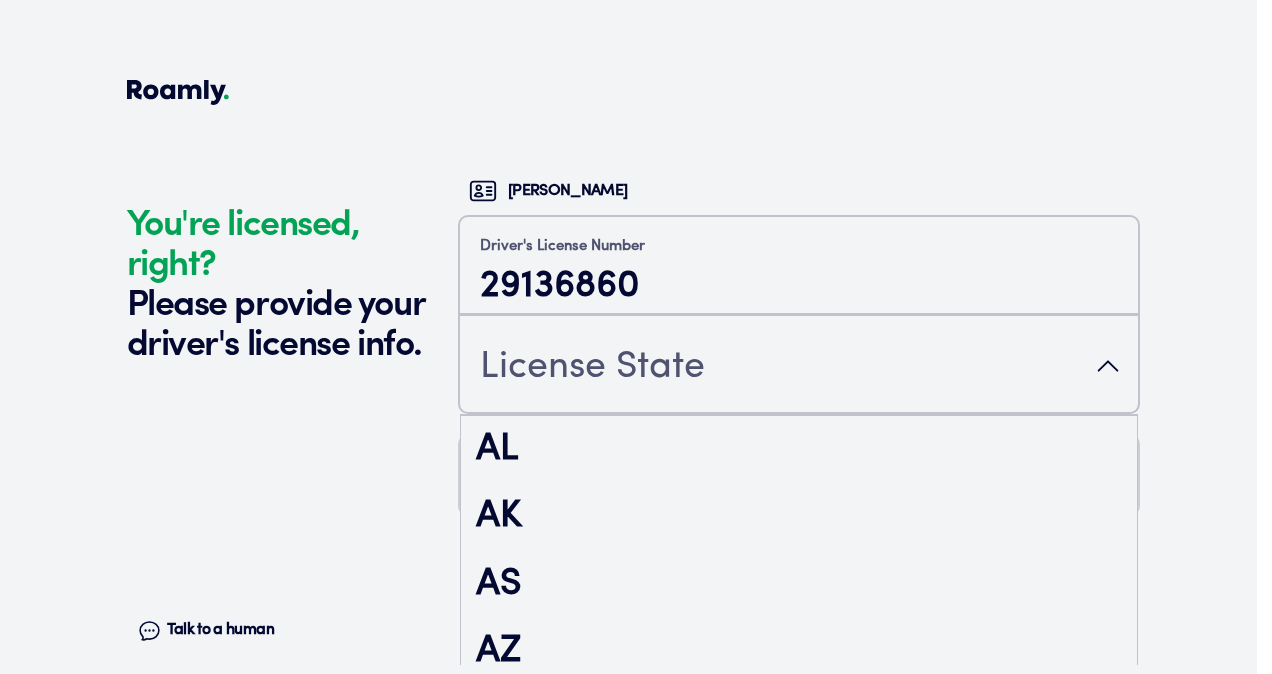 click on "License State" at bounding box center [592, 368] 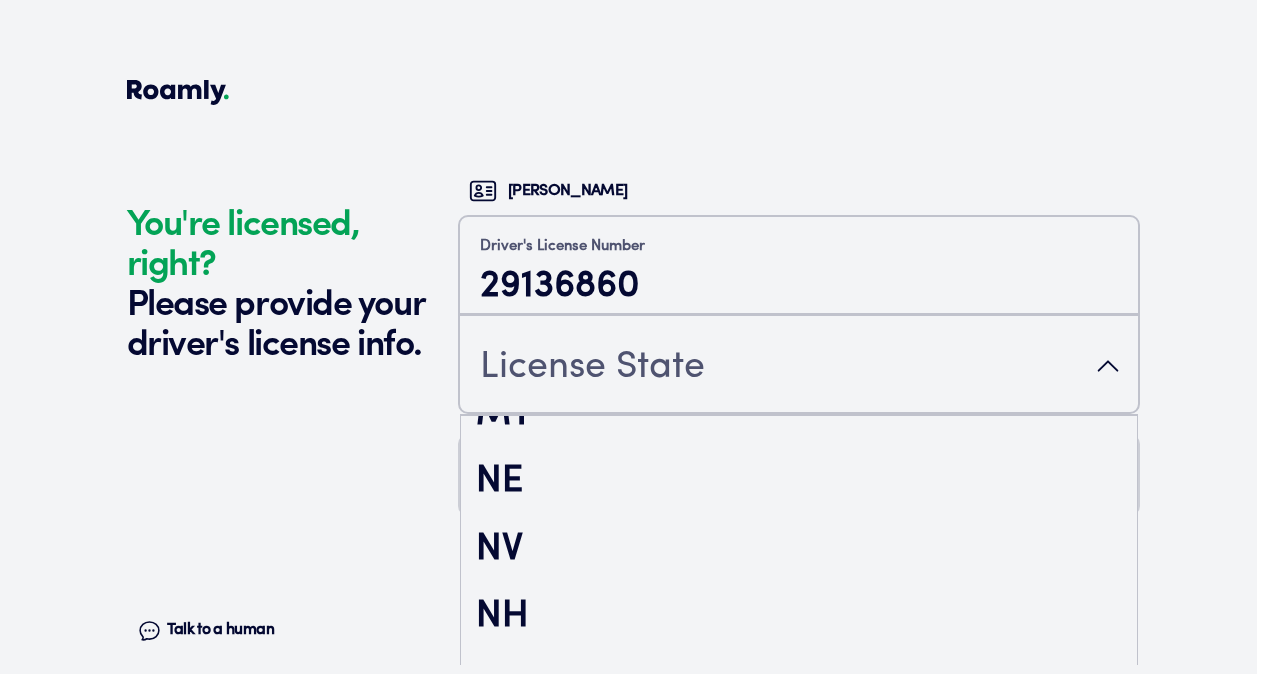 scroll, scrollTop: 2319, scrollLeft: 0, axis: vertical 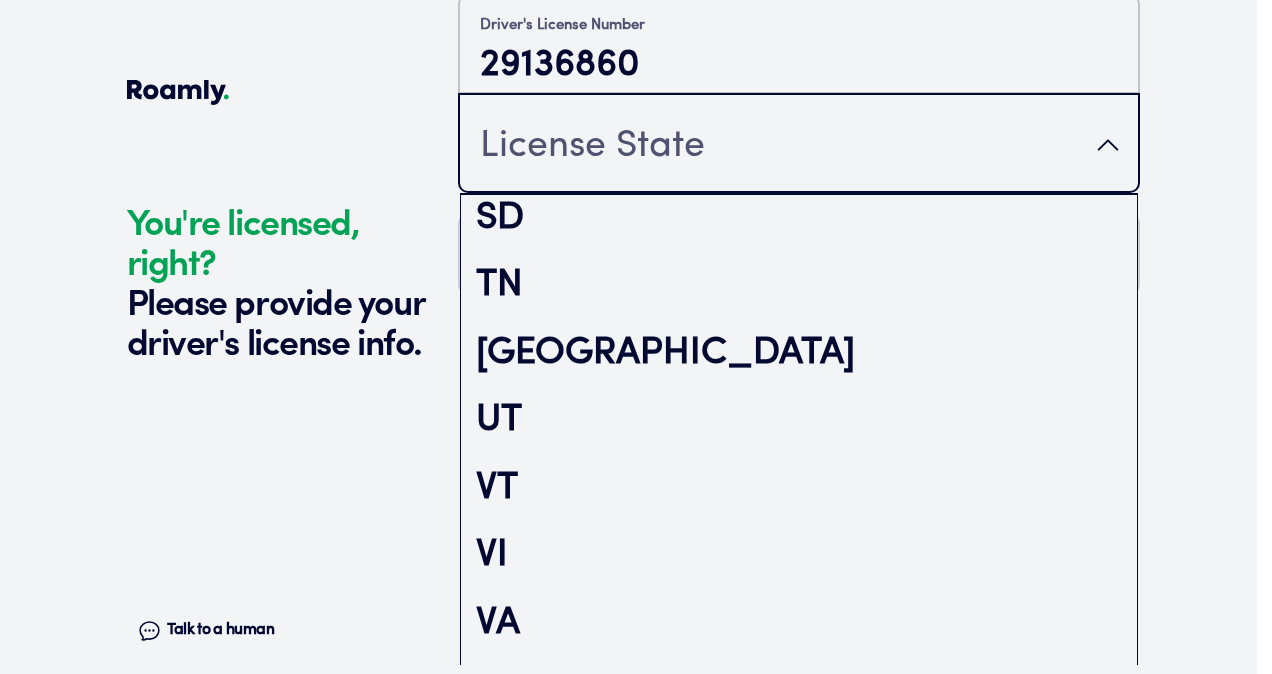 click on "[GEOGRAPHIC_DATA]" at bounding box center (799, 354) 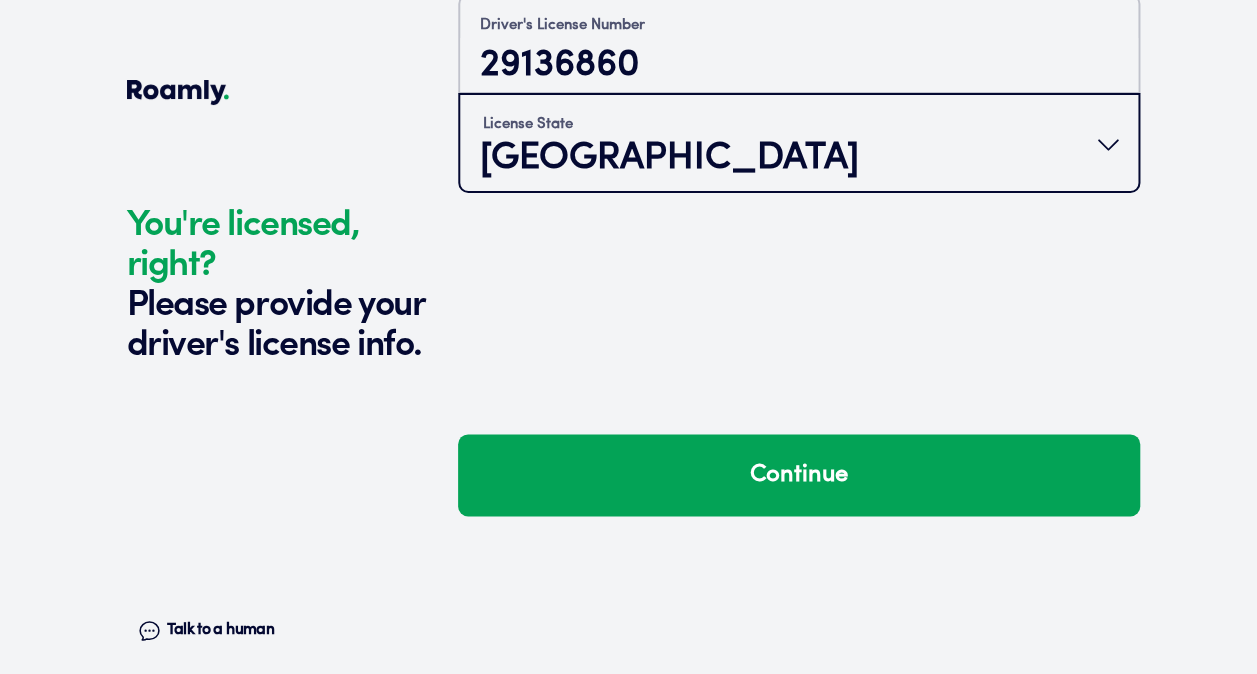 scroll, scrollTop: 0, scrollLeft: 0, axis: both 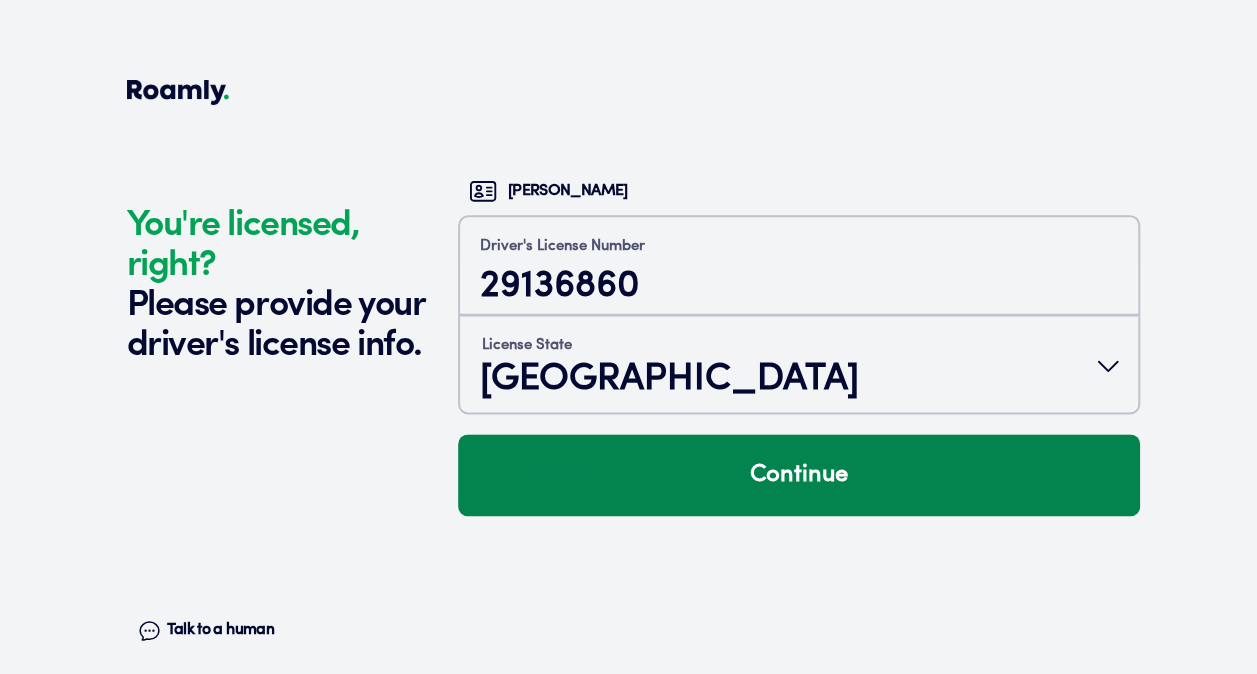 click on "Continue" at bounding box center (799, 475) 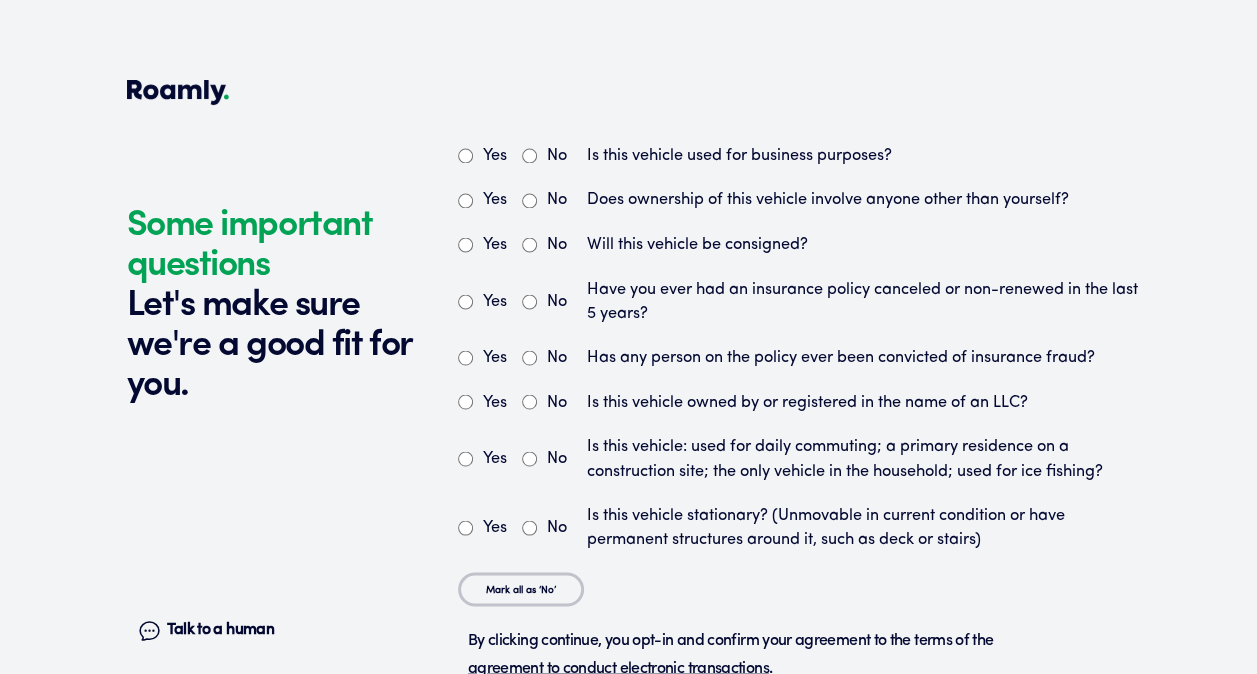scroll, scrollTop: 5428, scrollLeft: 0, axis: vertical 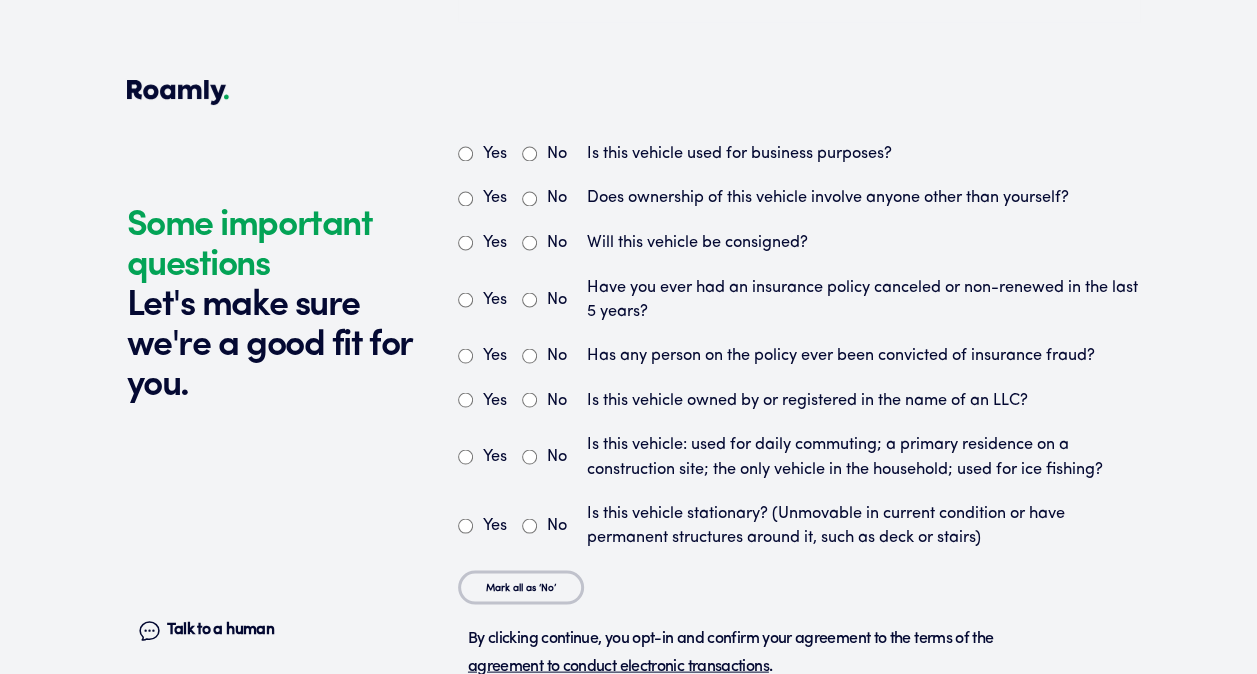 click on "No" at bounding box center [529, 153] 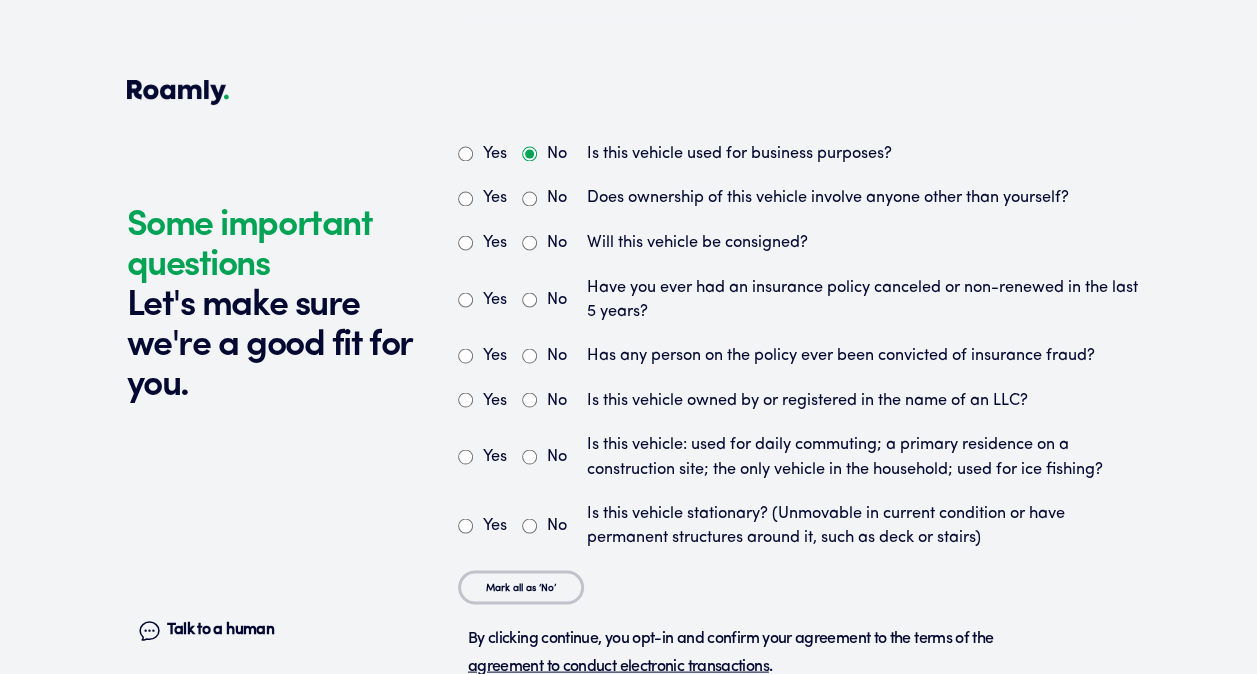 radio on "true" 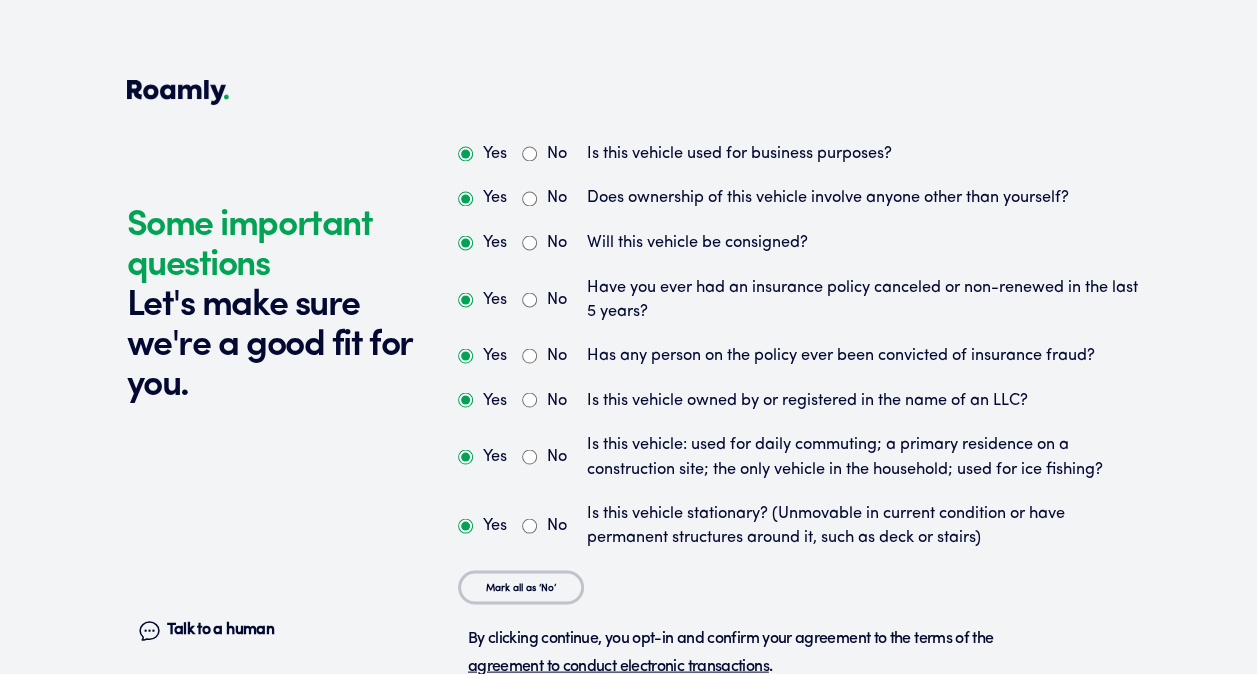 click on "No" at bounding box center (529, 198) 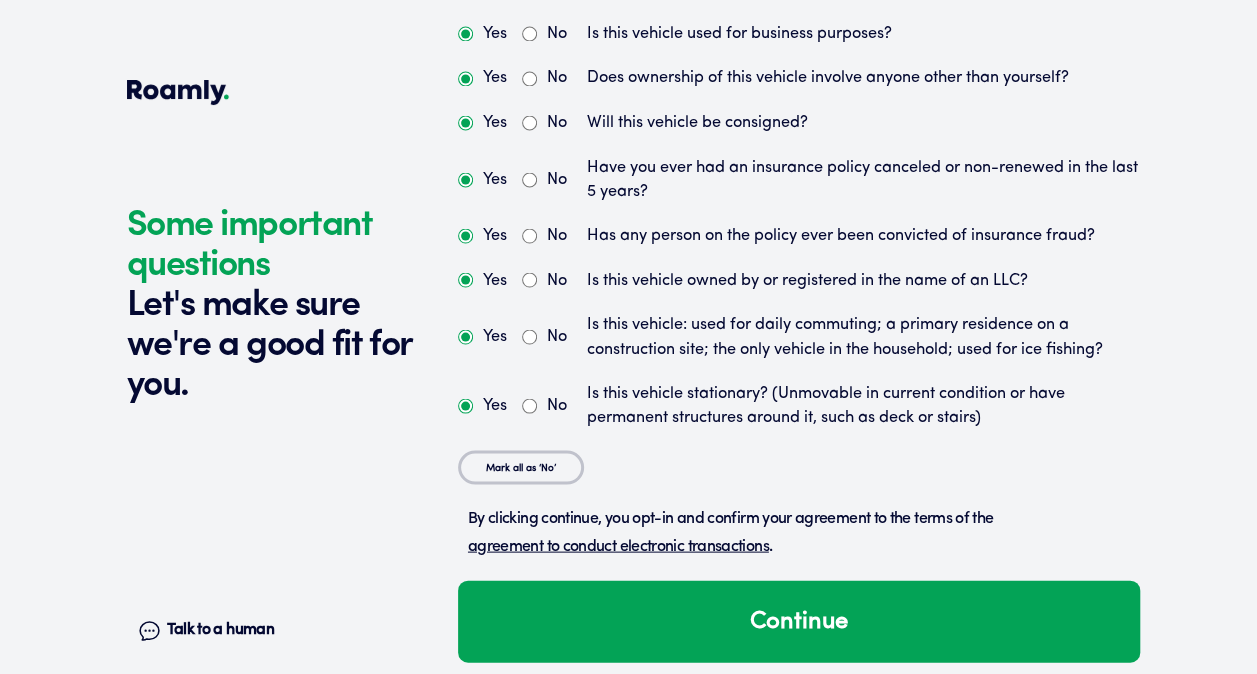 scroll, scrollTop: 5564, scrollLeft: 0, axis: vertical 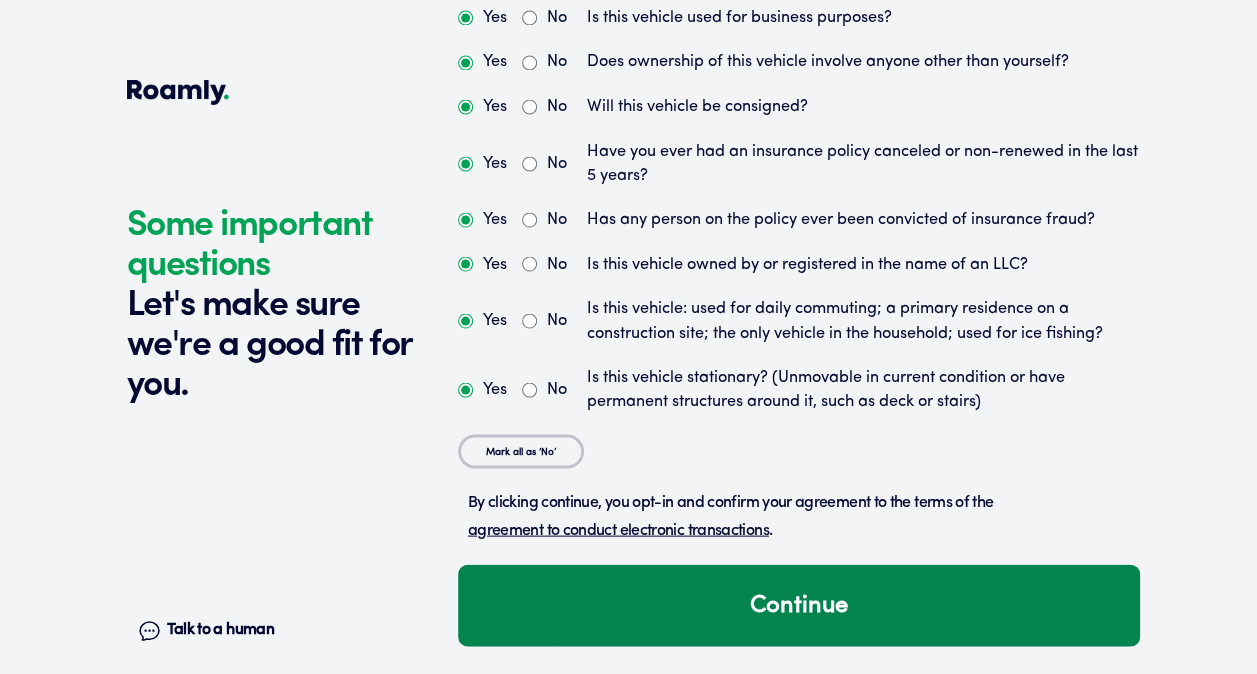 click on "Continue" at bounding box center (799, 605) 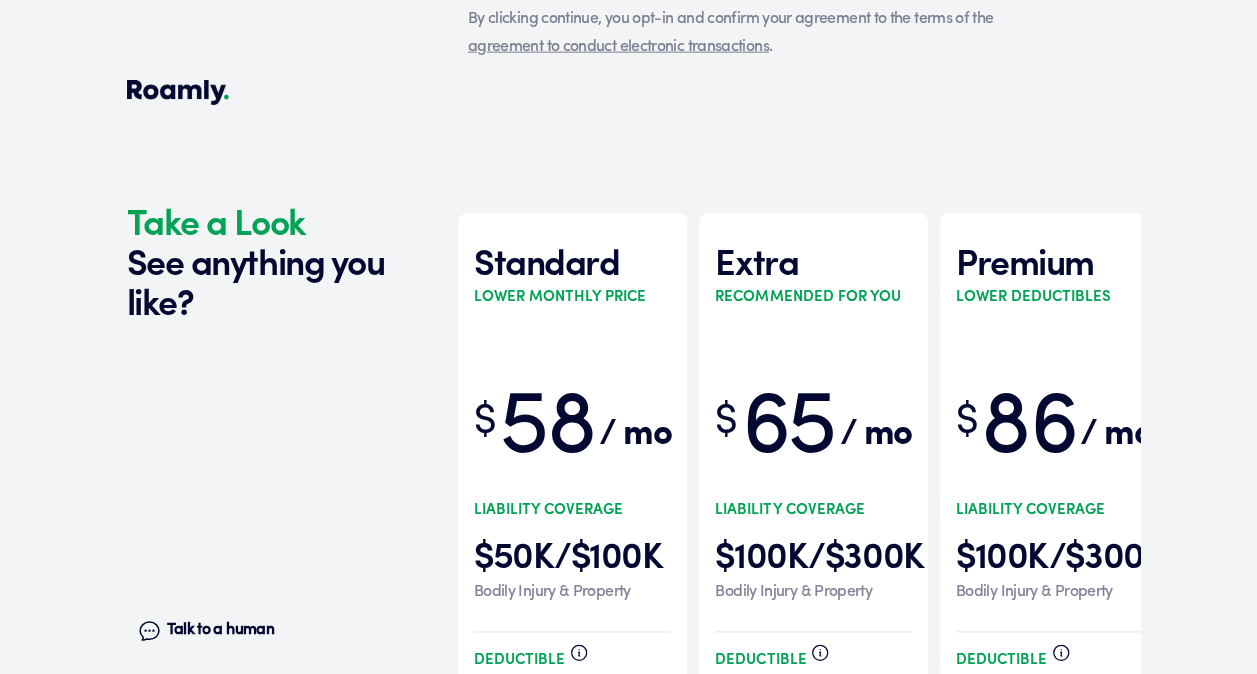 scroll, scrollTop: 6146, scrollLeft: 0, axis: vertical 